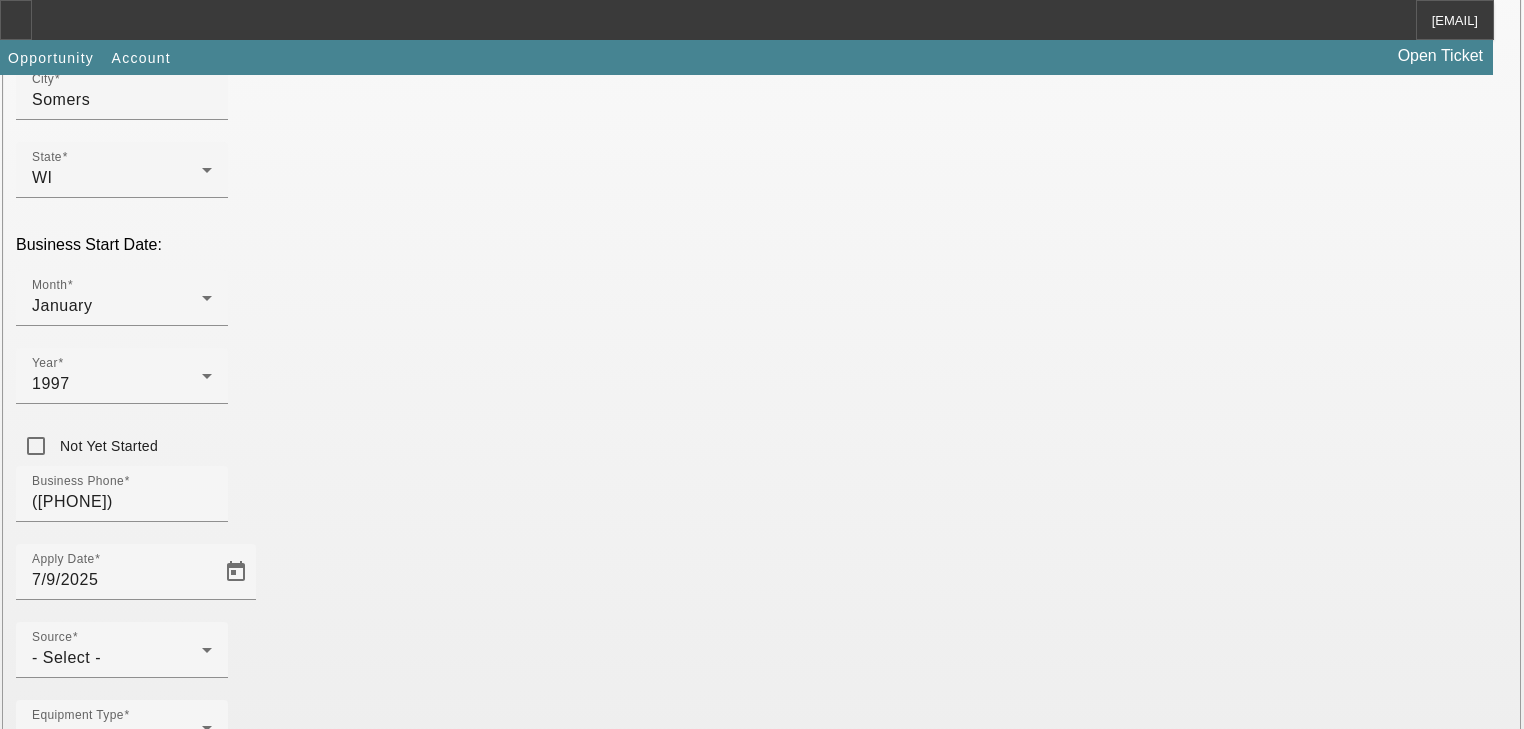 scroll, scrollTop: 480, scrollLeft: 0, axis: vertical 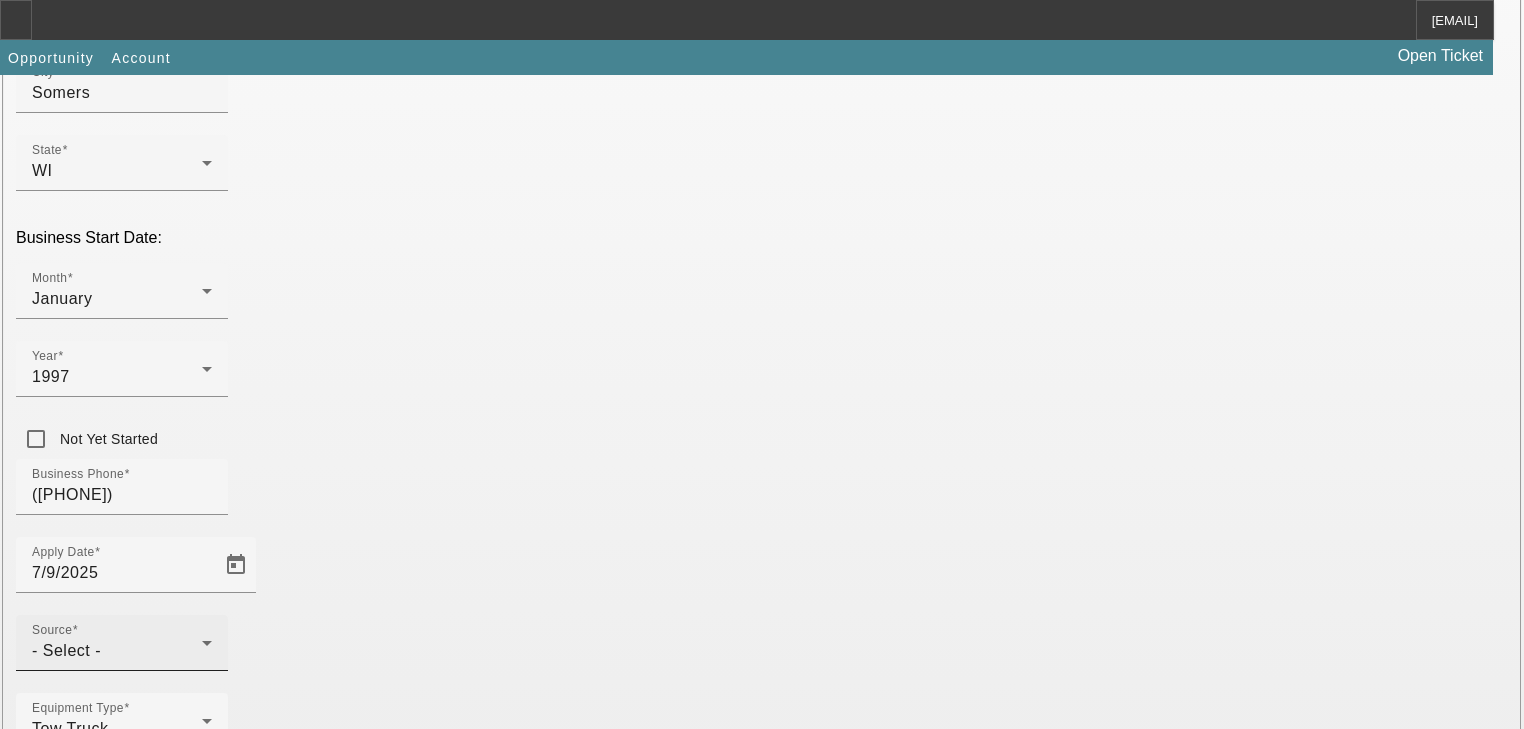 click on "- Select -" at bounding box center [117, 651] 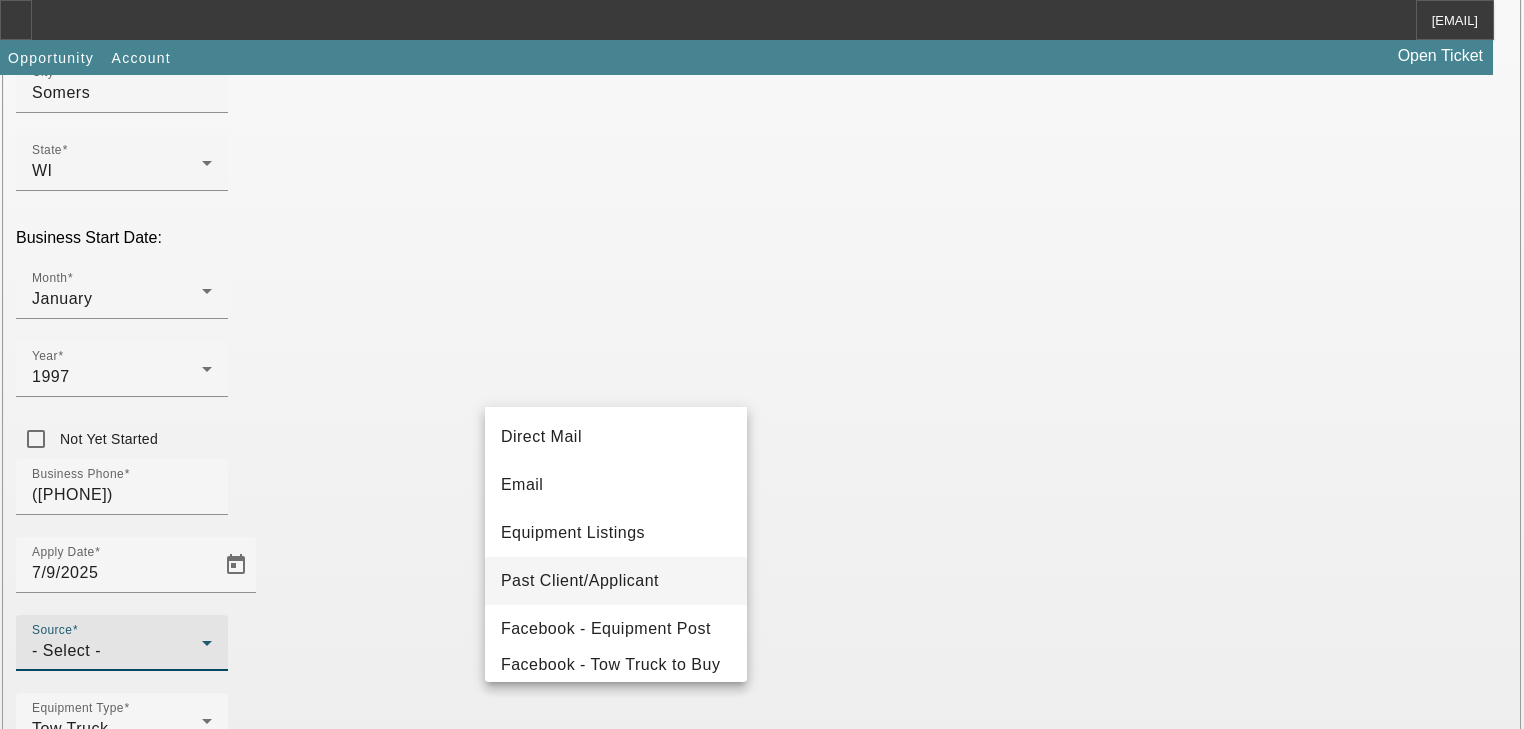 scroll, scrollTop: 160, scrollLeft: 0, axis: vertical 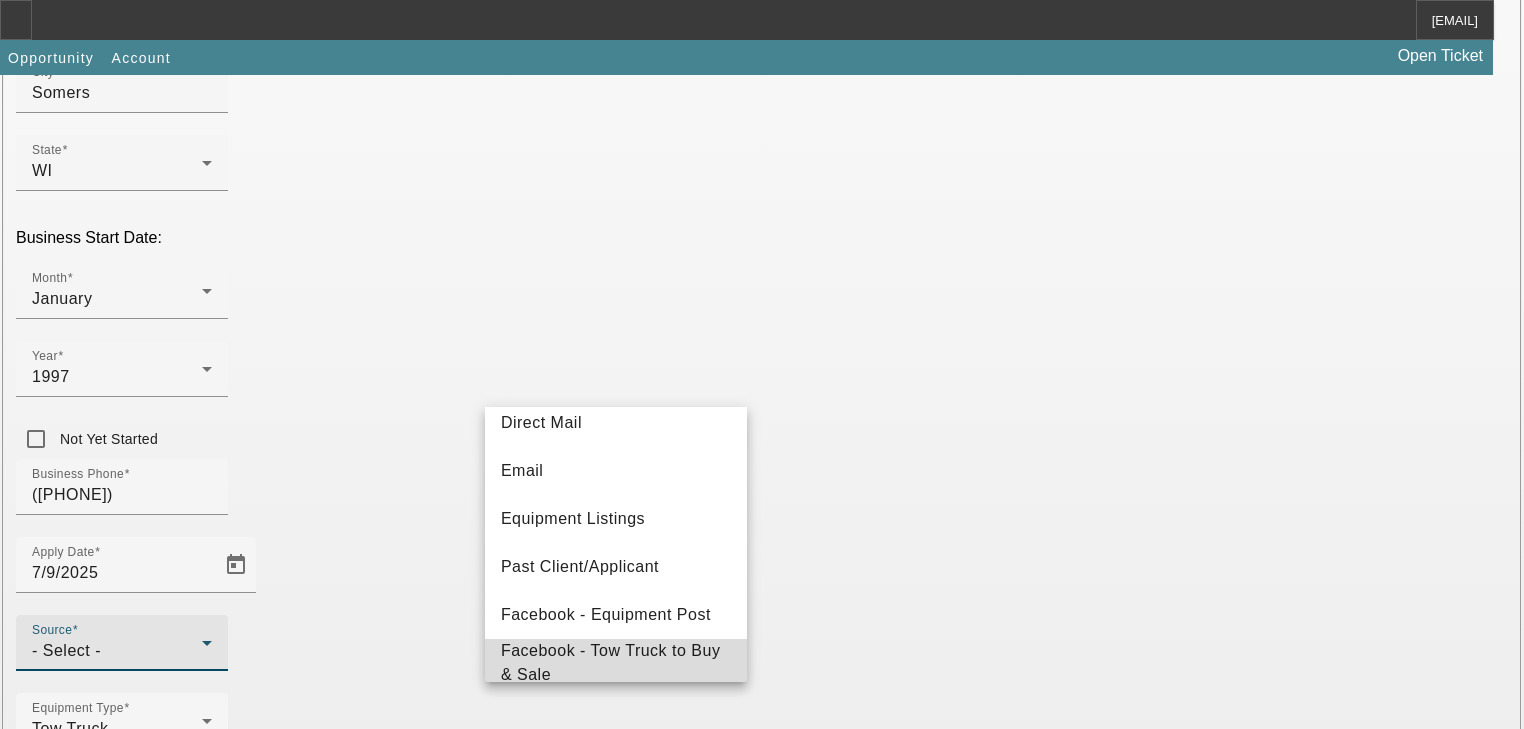 click on "Facebook - Tow Truck to Buy & Sale" at bounding box center (616, 663) 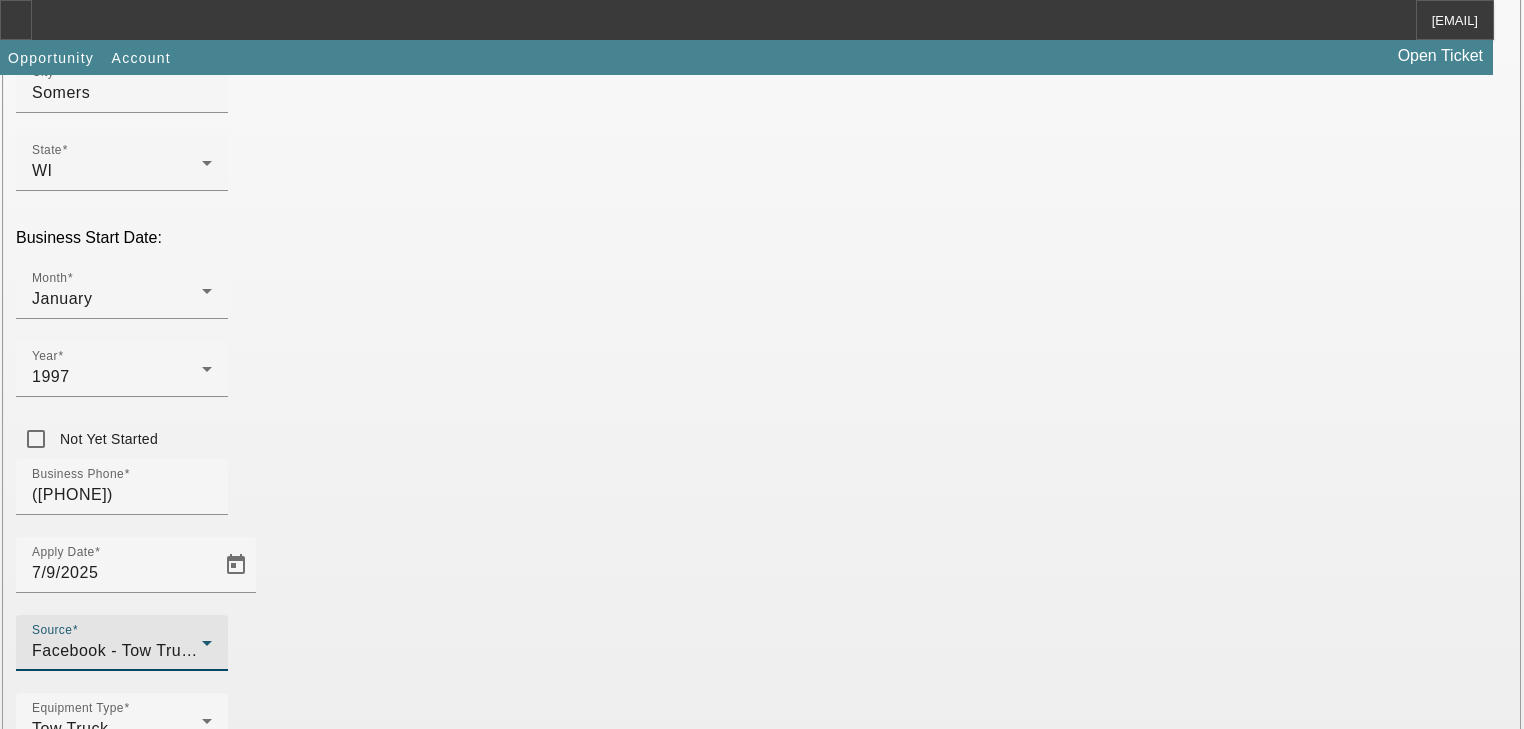 scroll, scrollTop: 526, scrollLeft: 0, axis: vertical 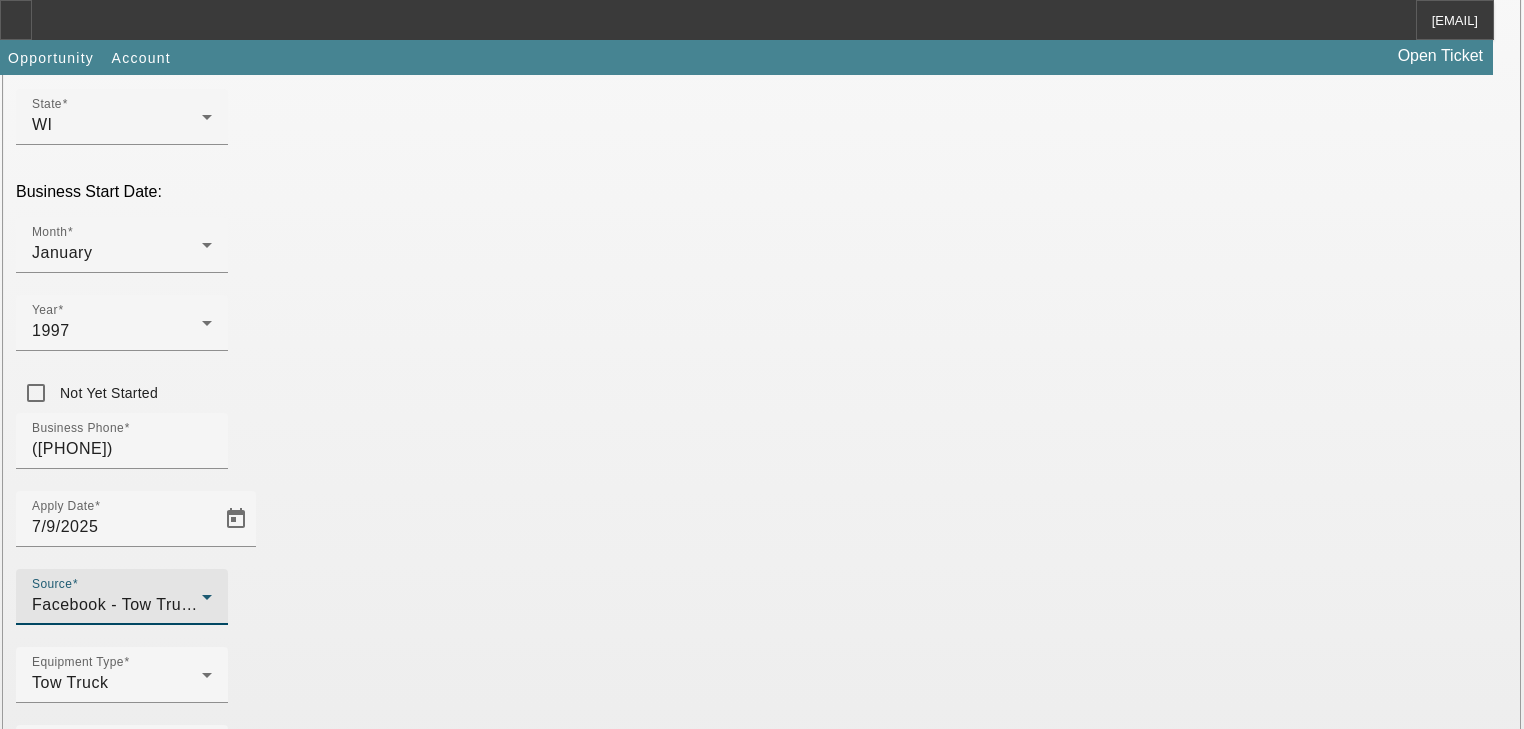 click on "Submit" at bounding box center (28, 2002) 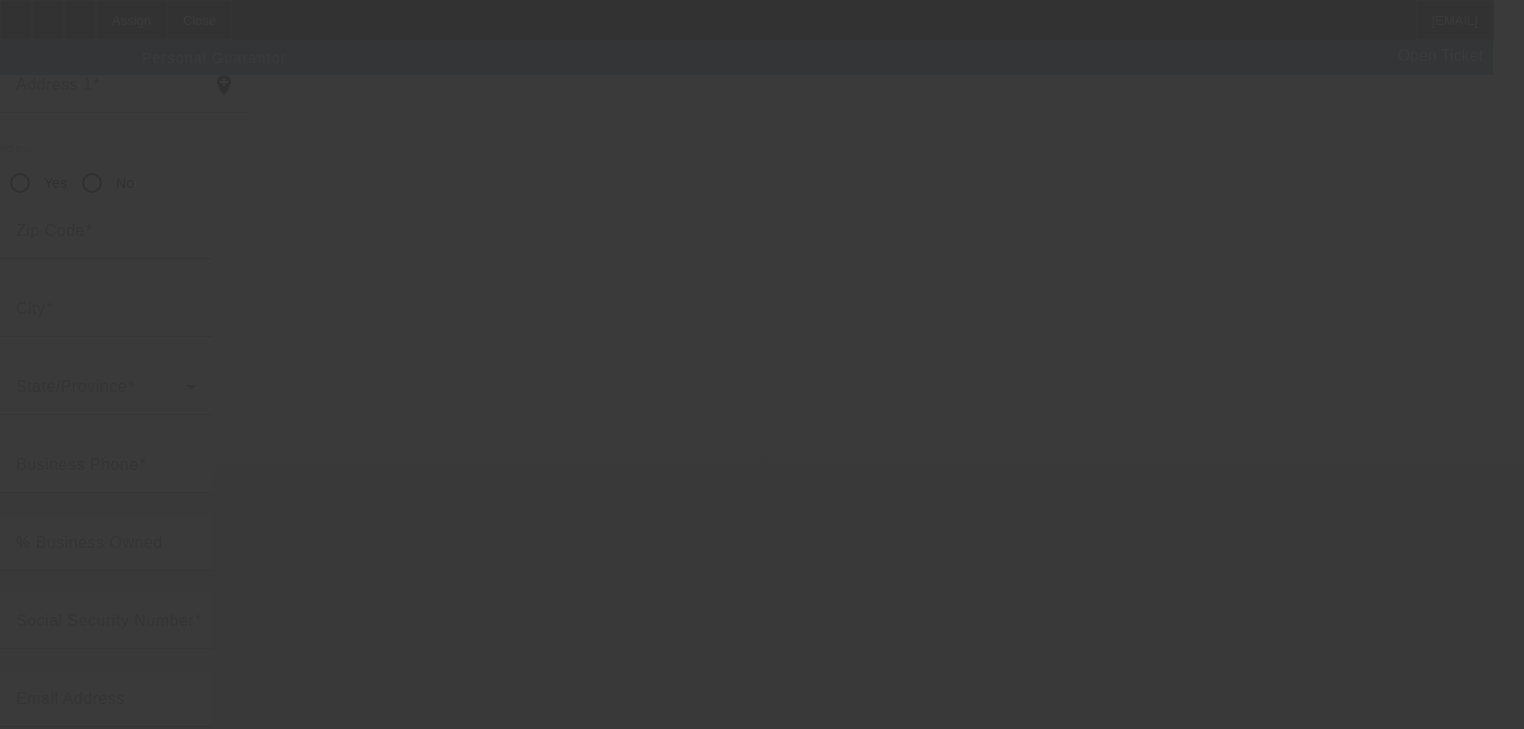 scroll, scrollTop: 244, scrollLeft: 0, axis: vertical 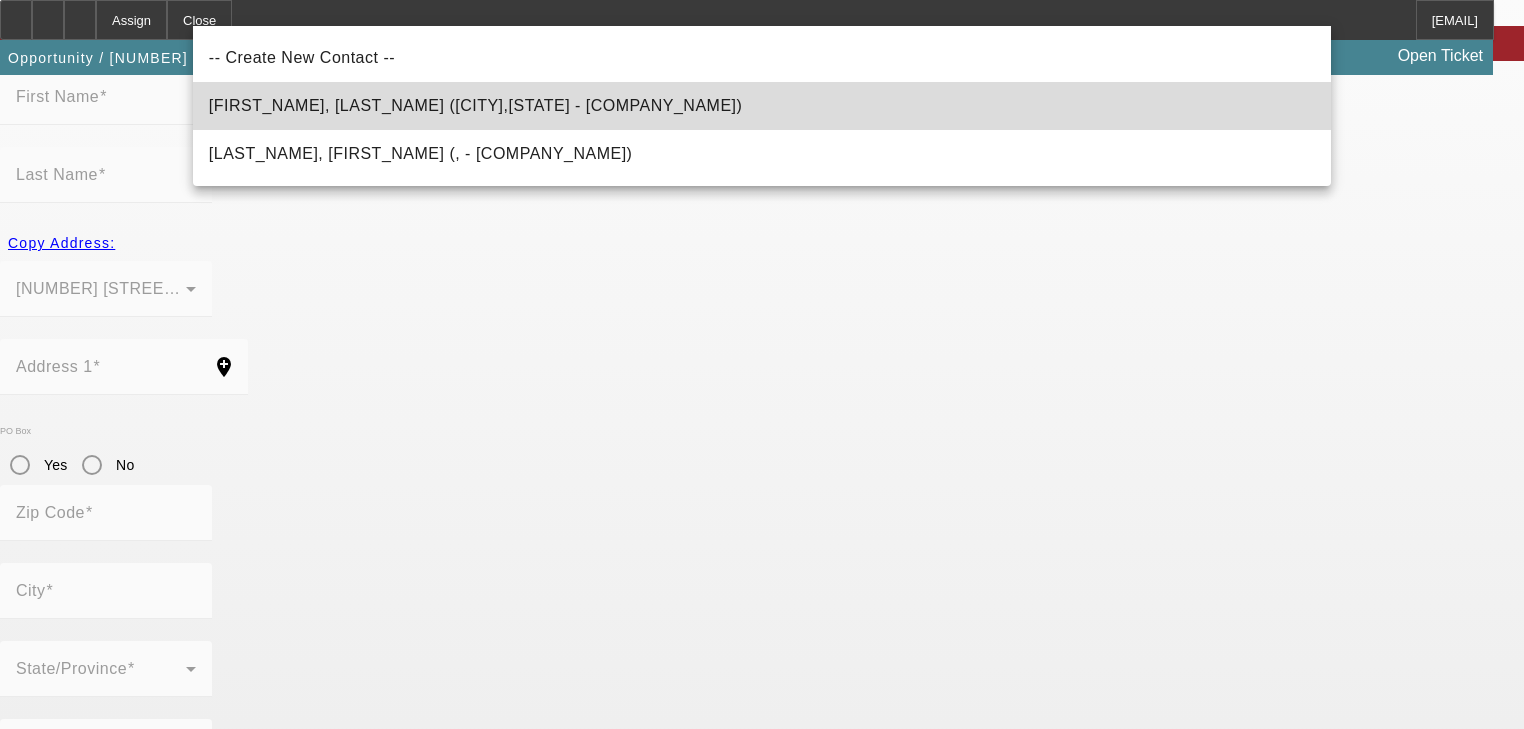click on "[FIRST_NAME], [LAST_NAME] ([CITY],[STATE] - [COMPANY_NAME])" at bounding box center [476, 106] 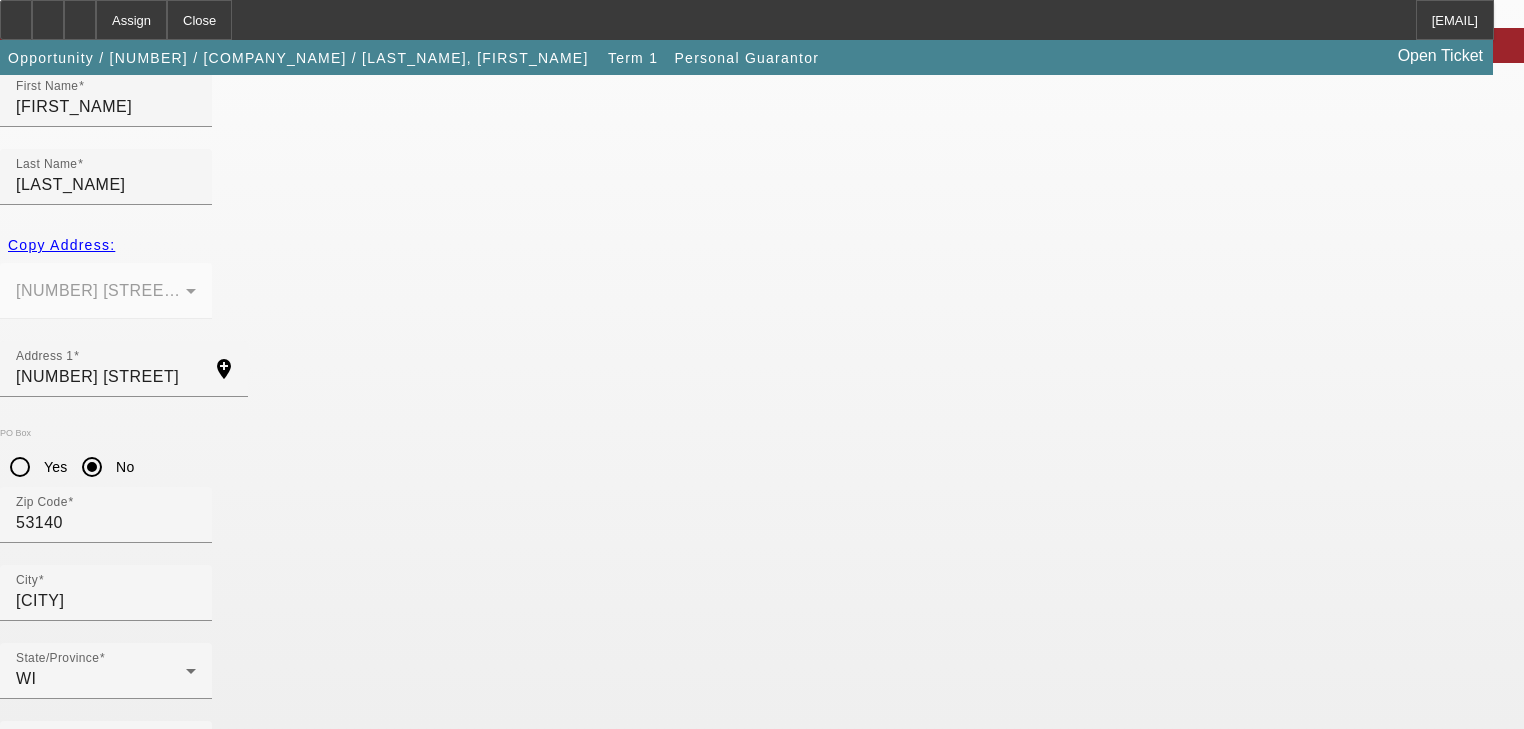 scroll, scrollTop: 244, scrollLeft: 0, axis: vertical 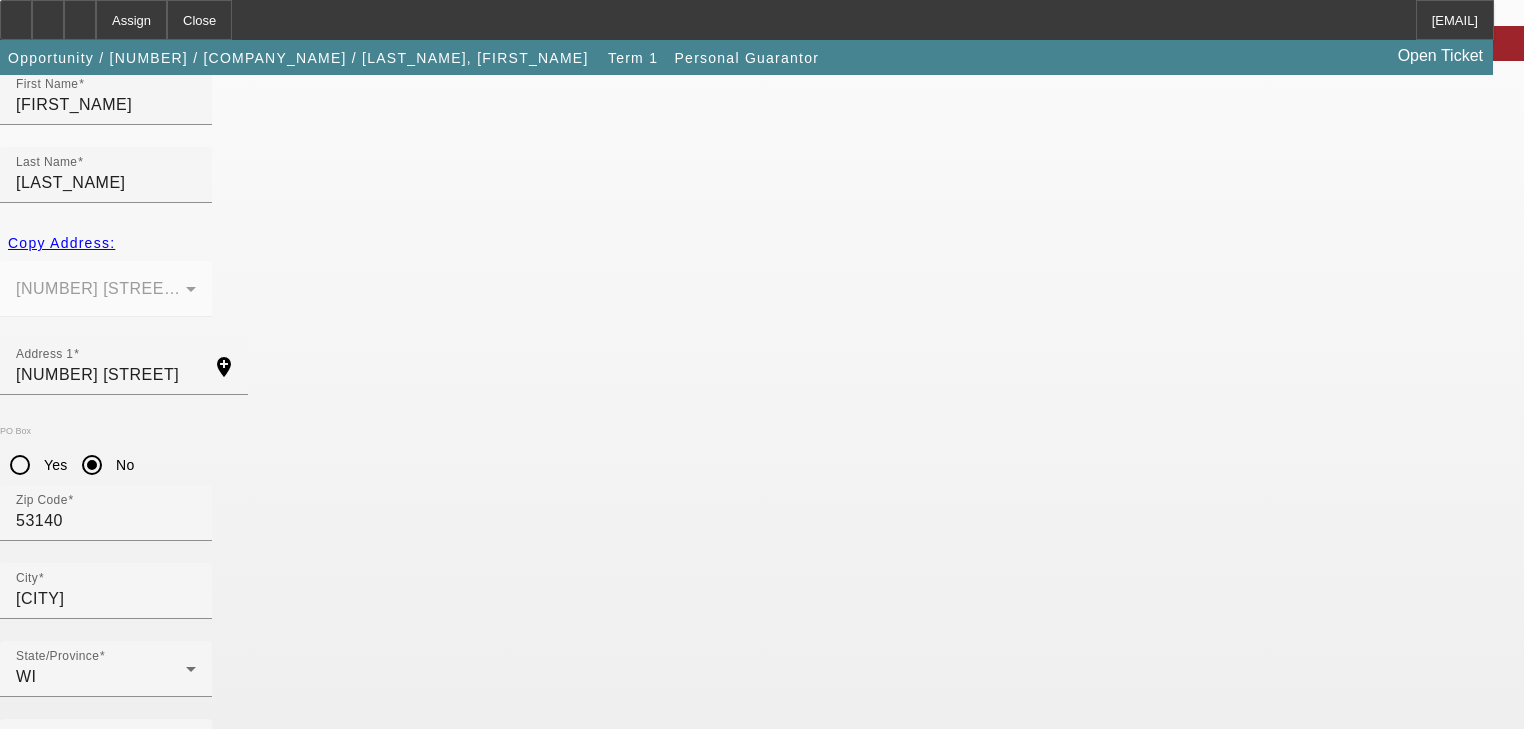 click on "Submit" at bounding box center (28, 1864) 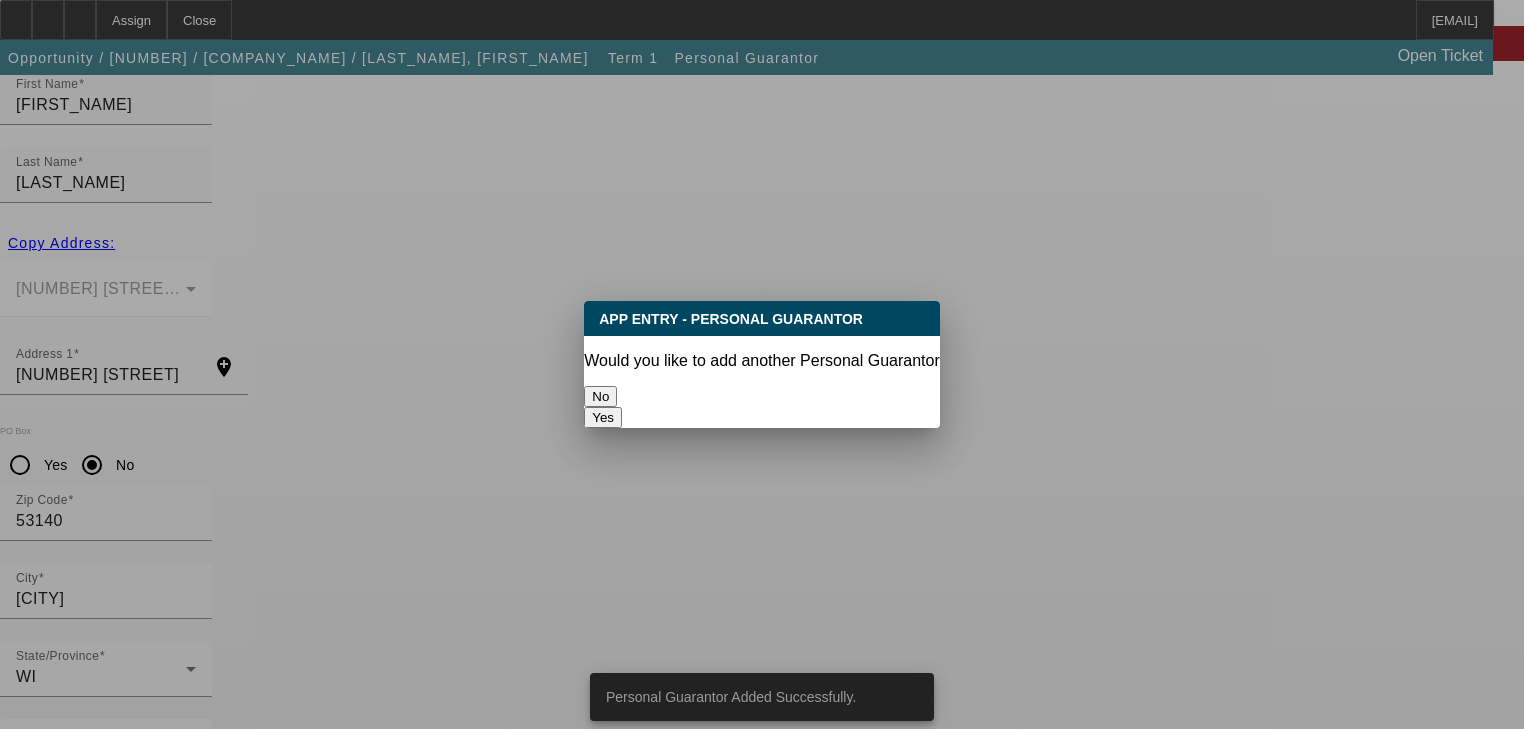 scroll, scrollTop: 0, scrollLeft: 0, axis: both 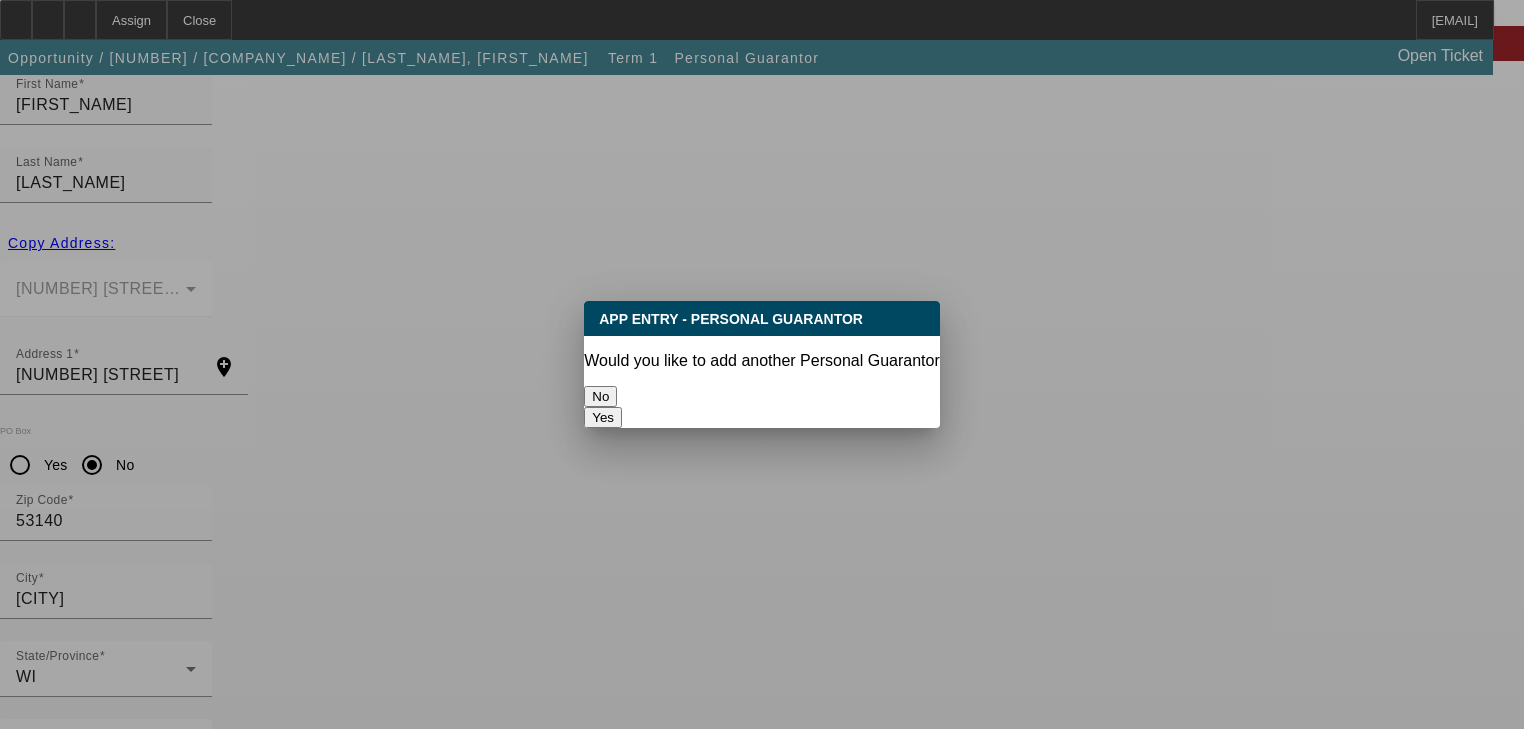 click on "No" at bounding box center (600, 396) 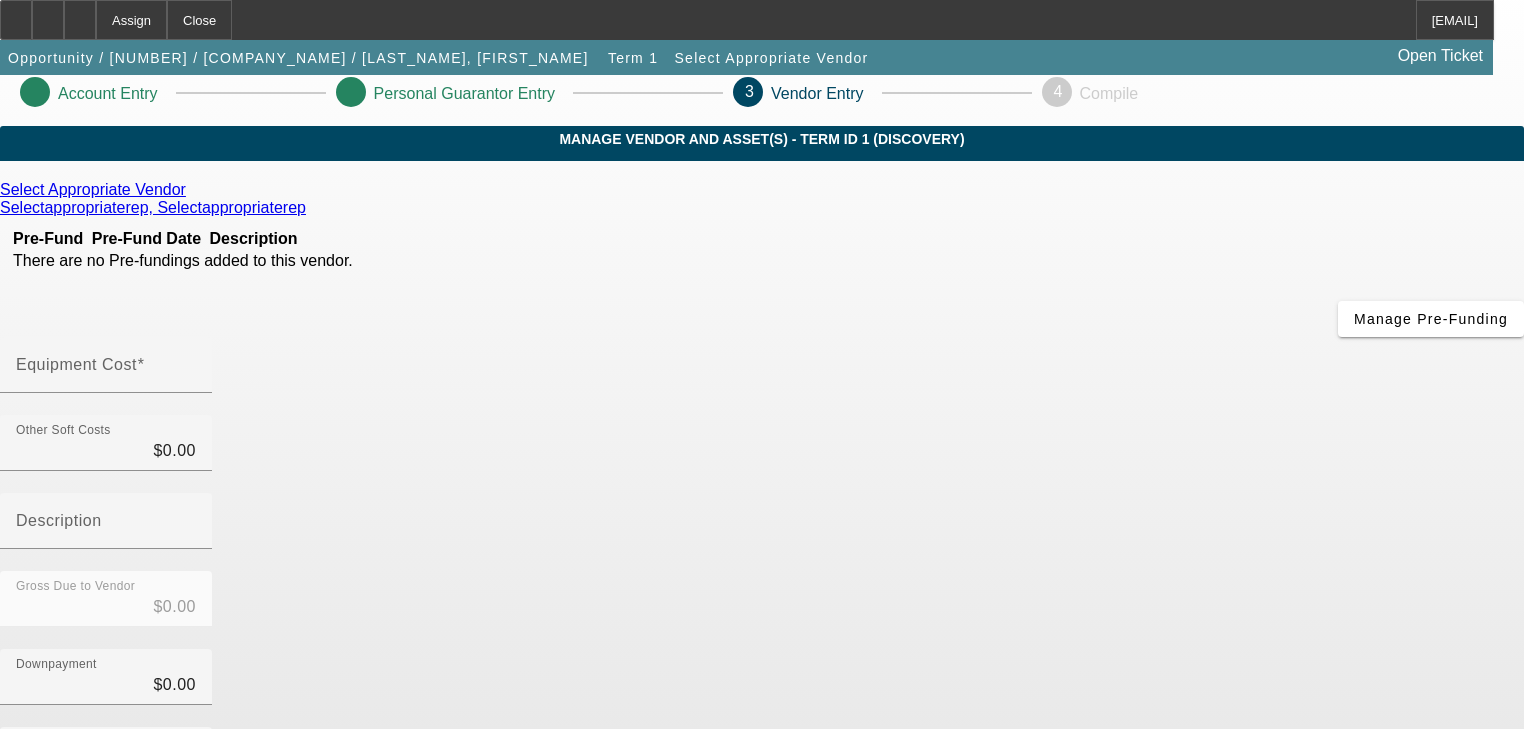 scroll, scrollTop: 4, scrollLeft: 0, axis: vertical 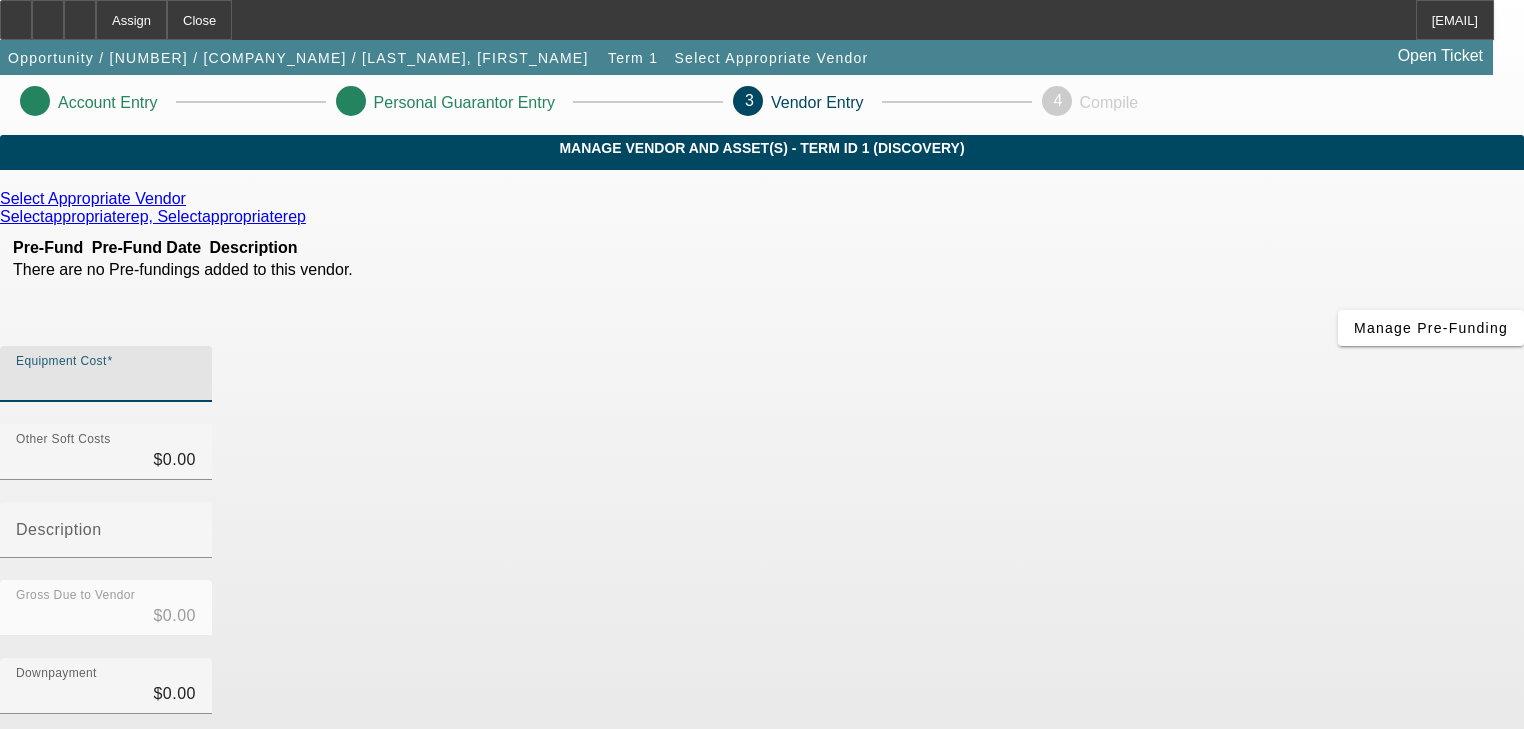 click on "Equipment Cost" at bounding box center (106, 382) 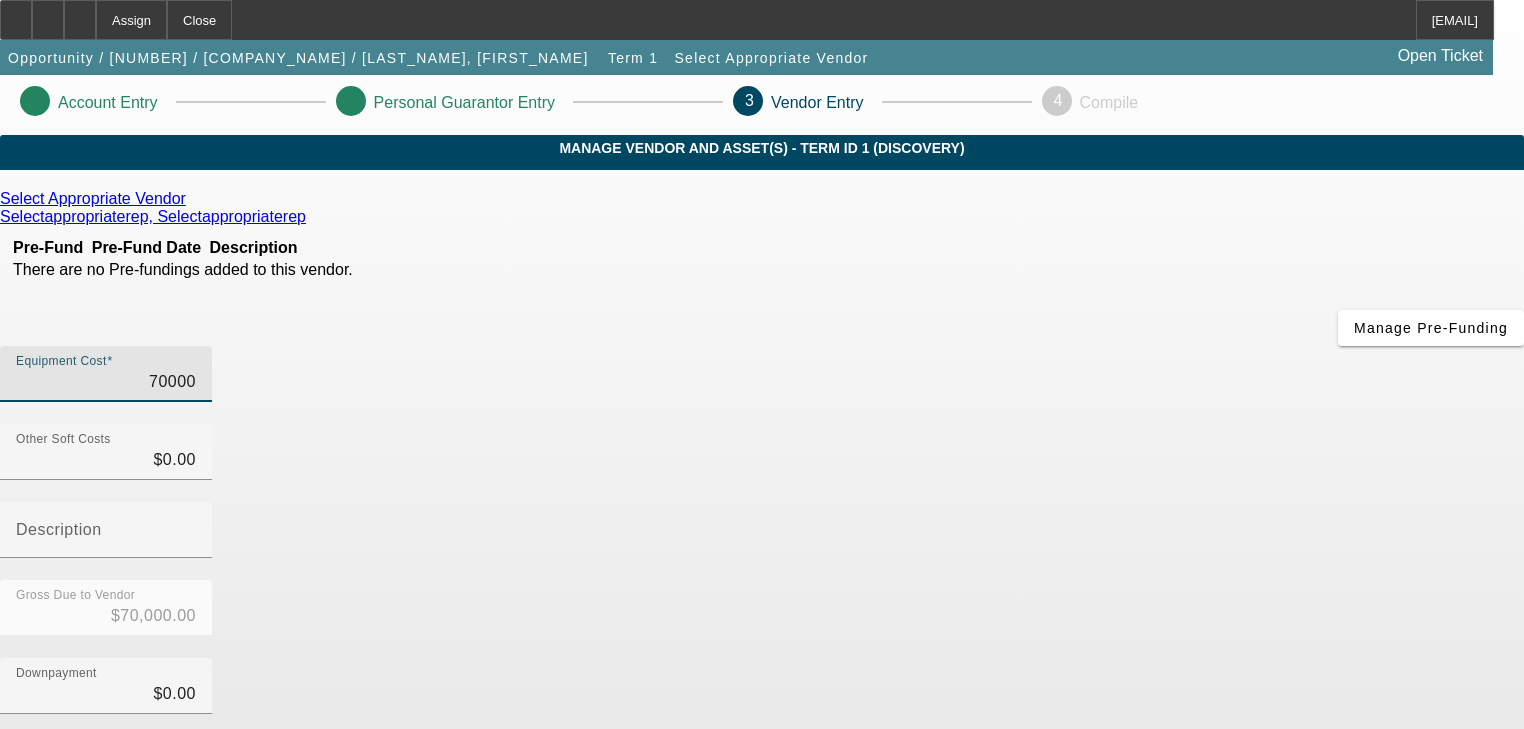 type on "70000" 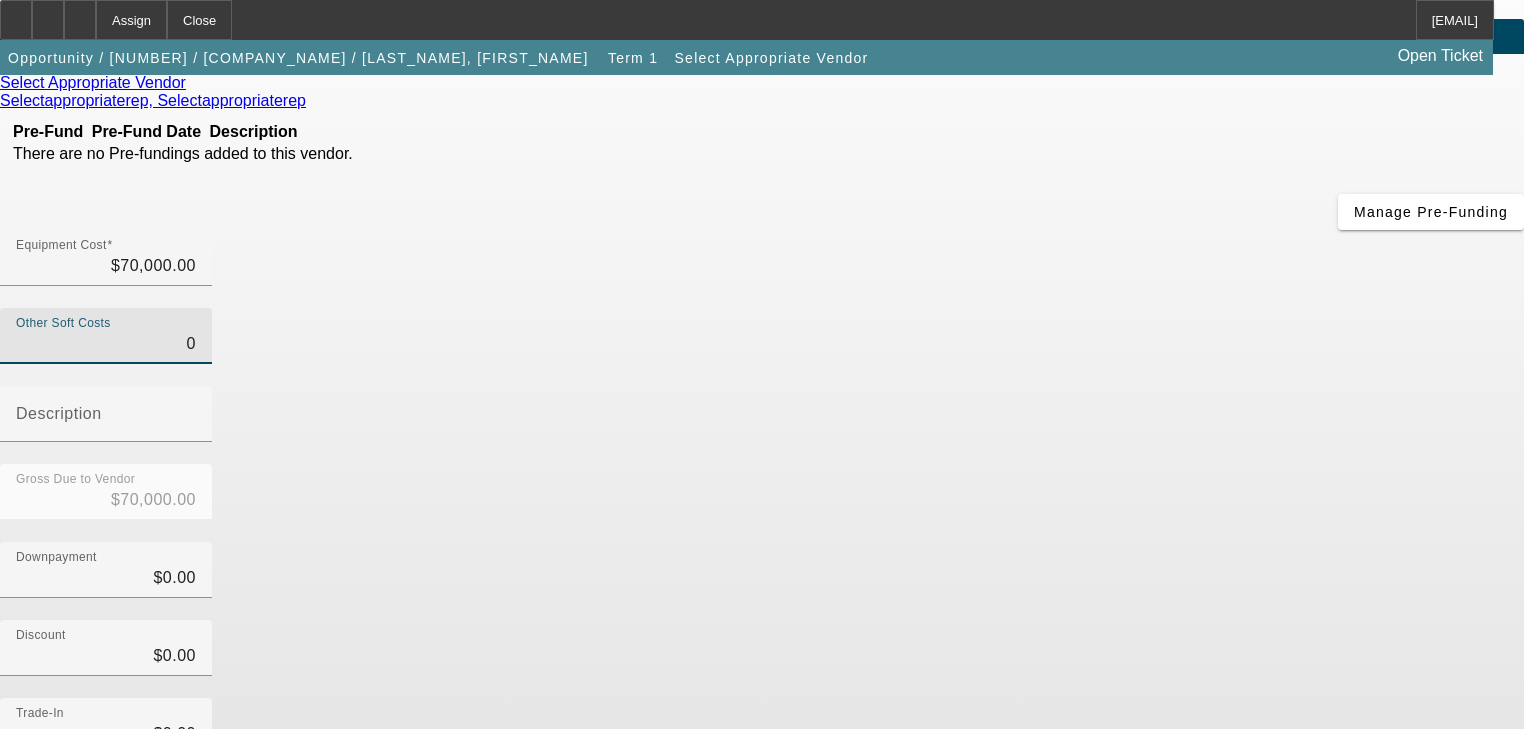 scroll, scrollTop: 278, scrollLeft: 0, axis: vertical 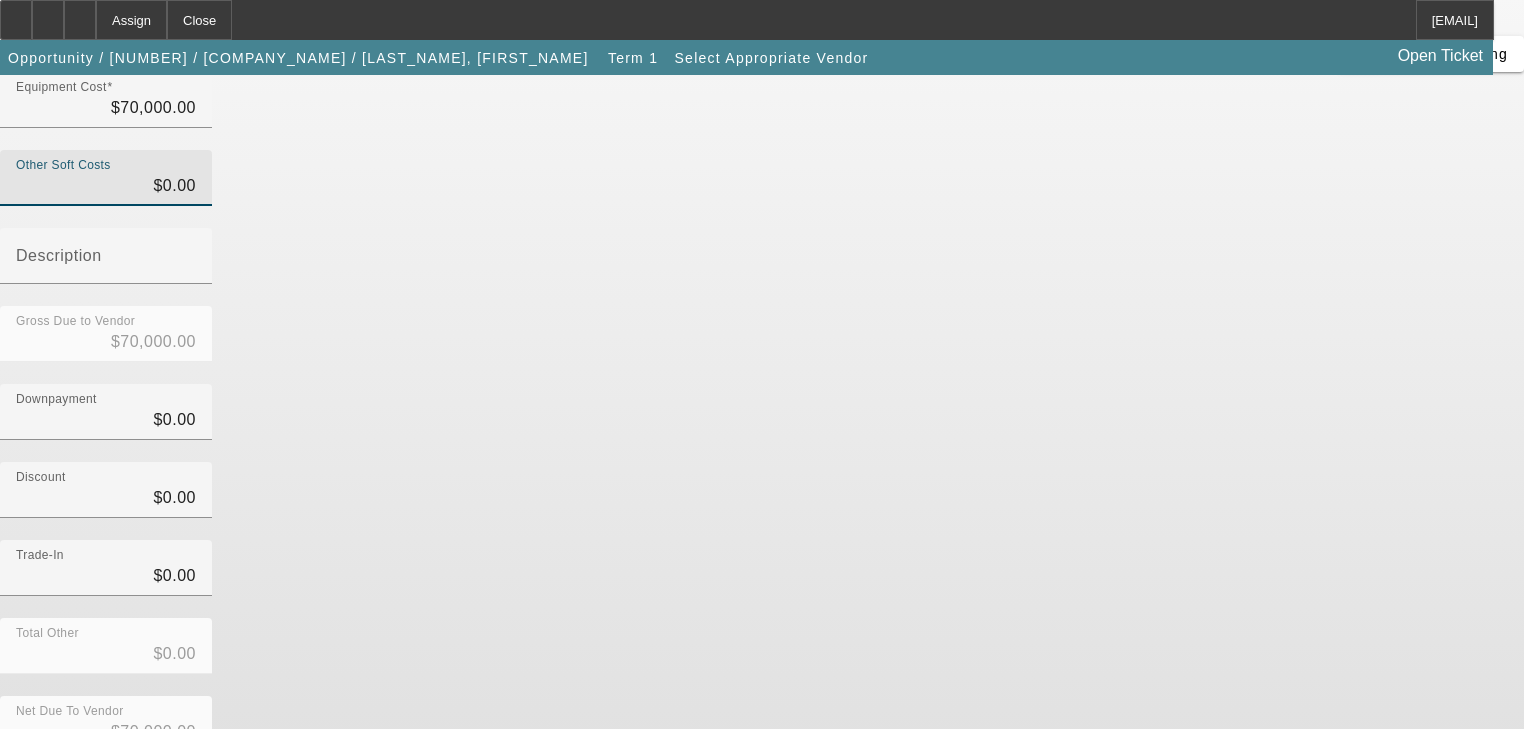 click on "Submit" at bounding box center (28, 784) 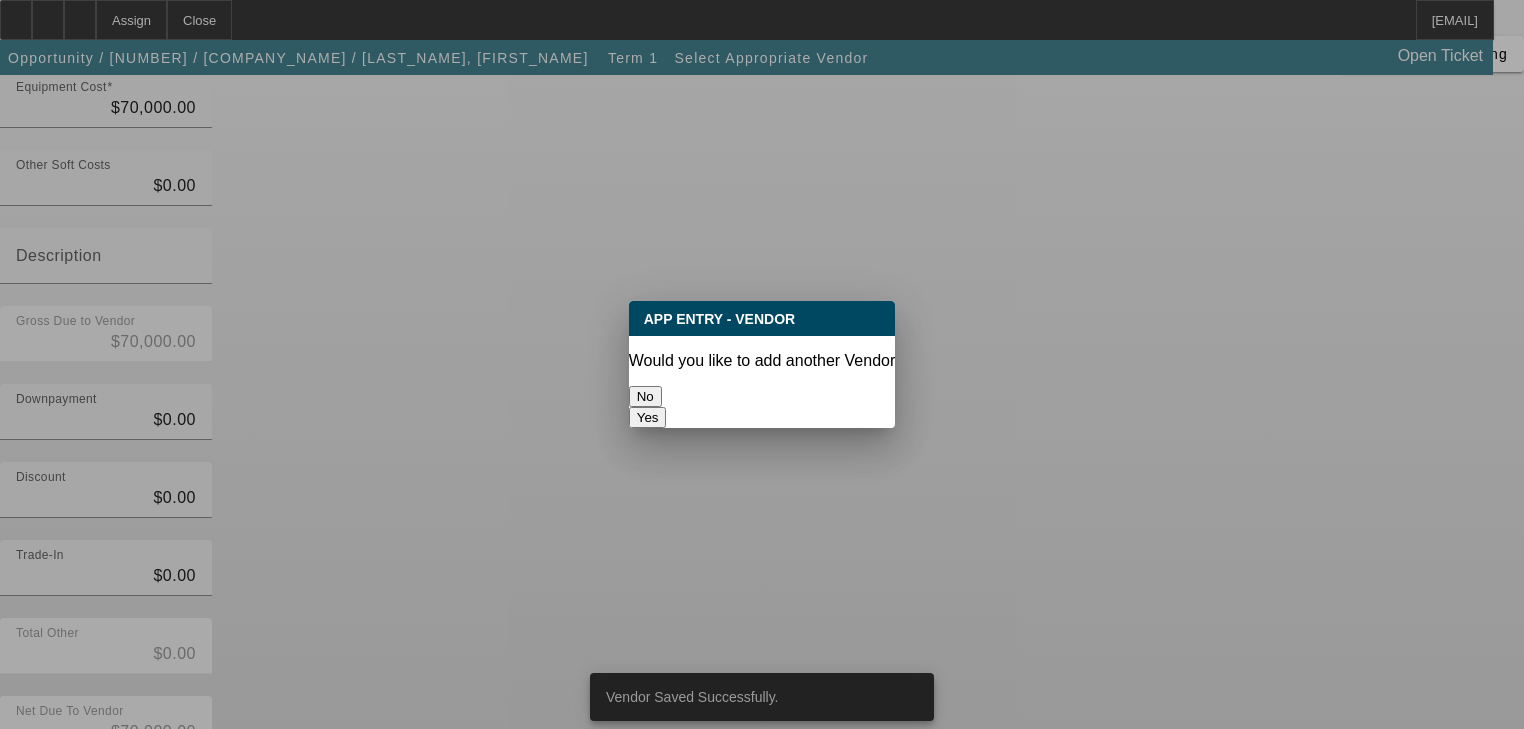 scroll, scrollTop: 0, scrollLeft: 0, axis: both 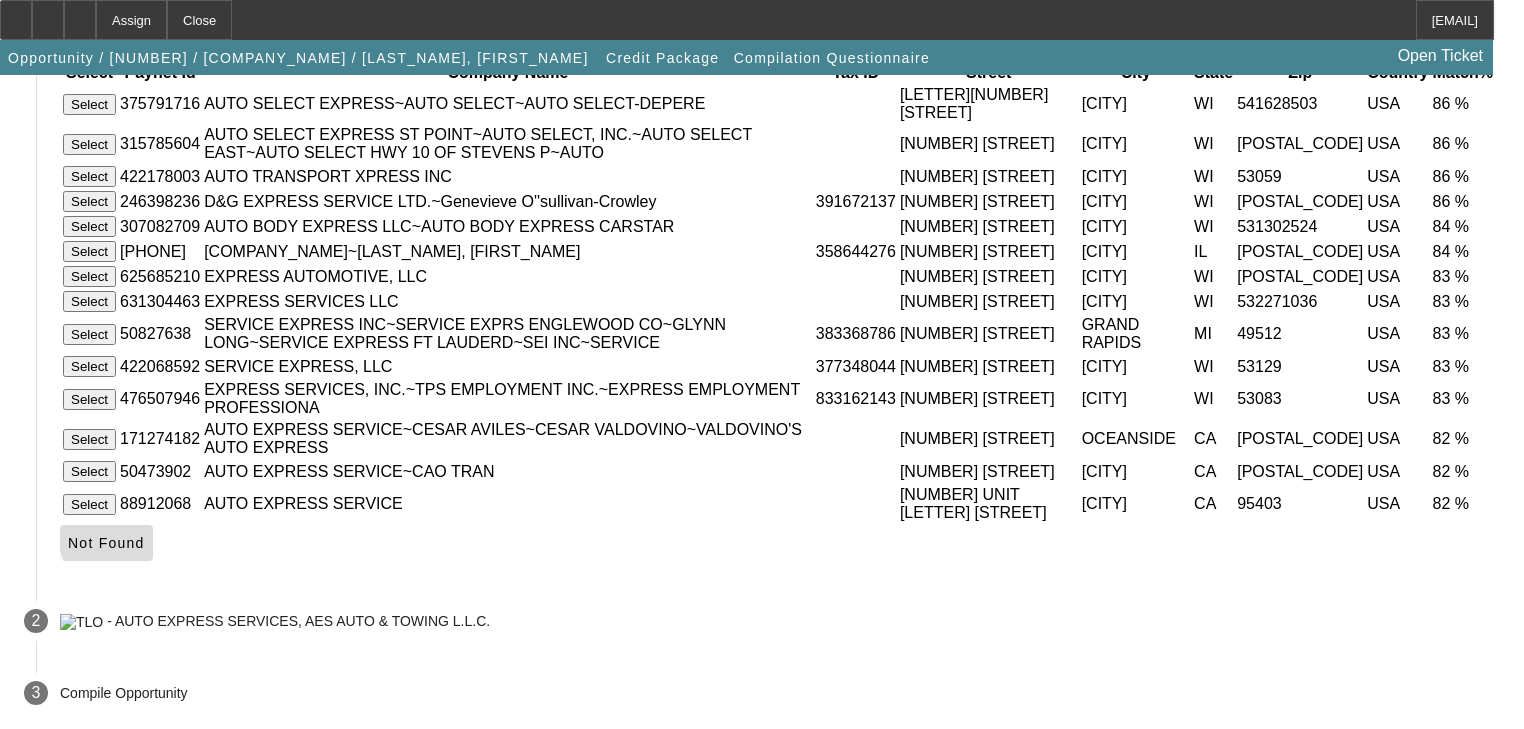 click on "Not Found" at bounding box center (106, 543) 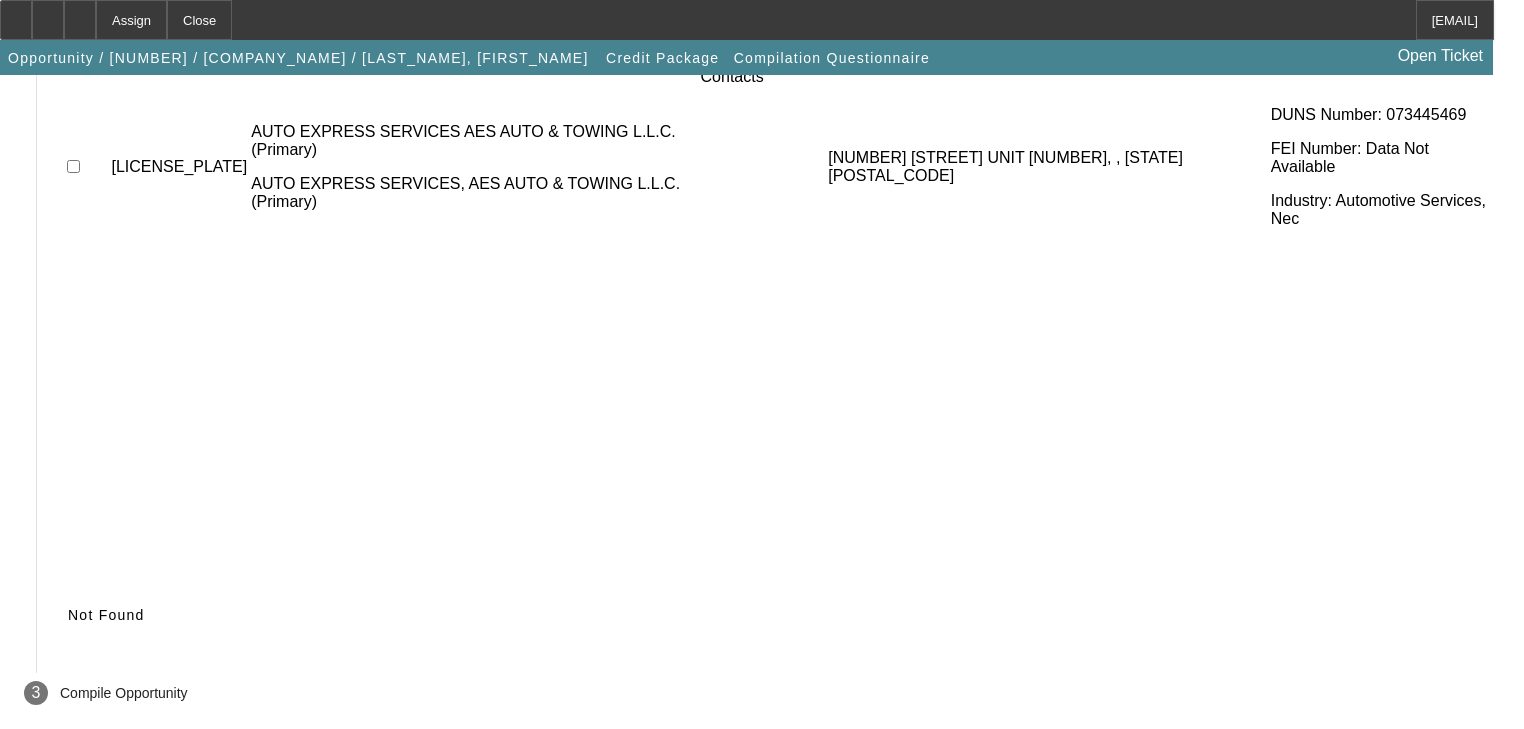 scroll, scrollTop: 377, scrollLeft: 0, axis: vertical 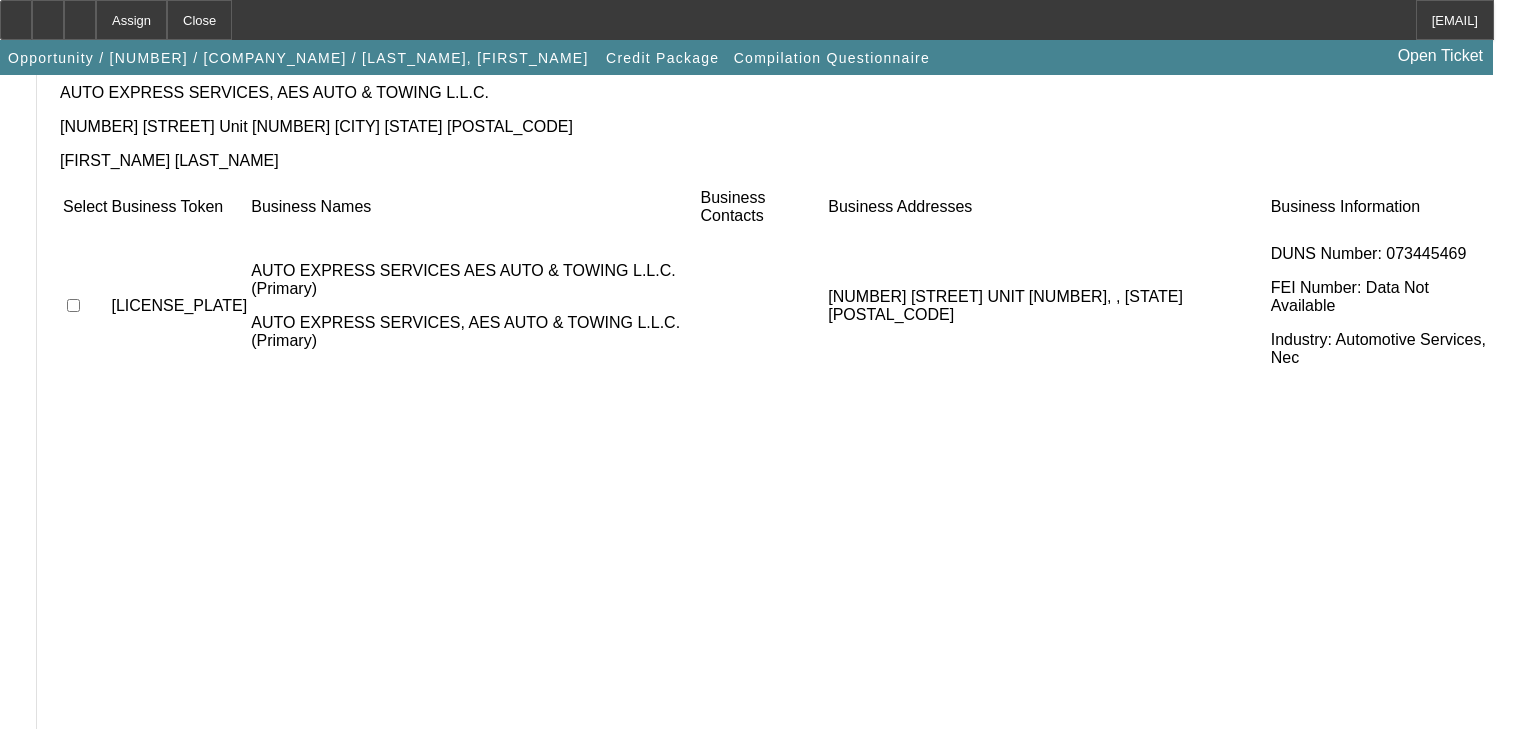 click at bounding box center (73, 305) 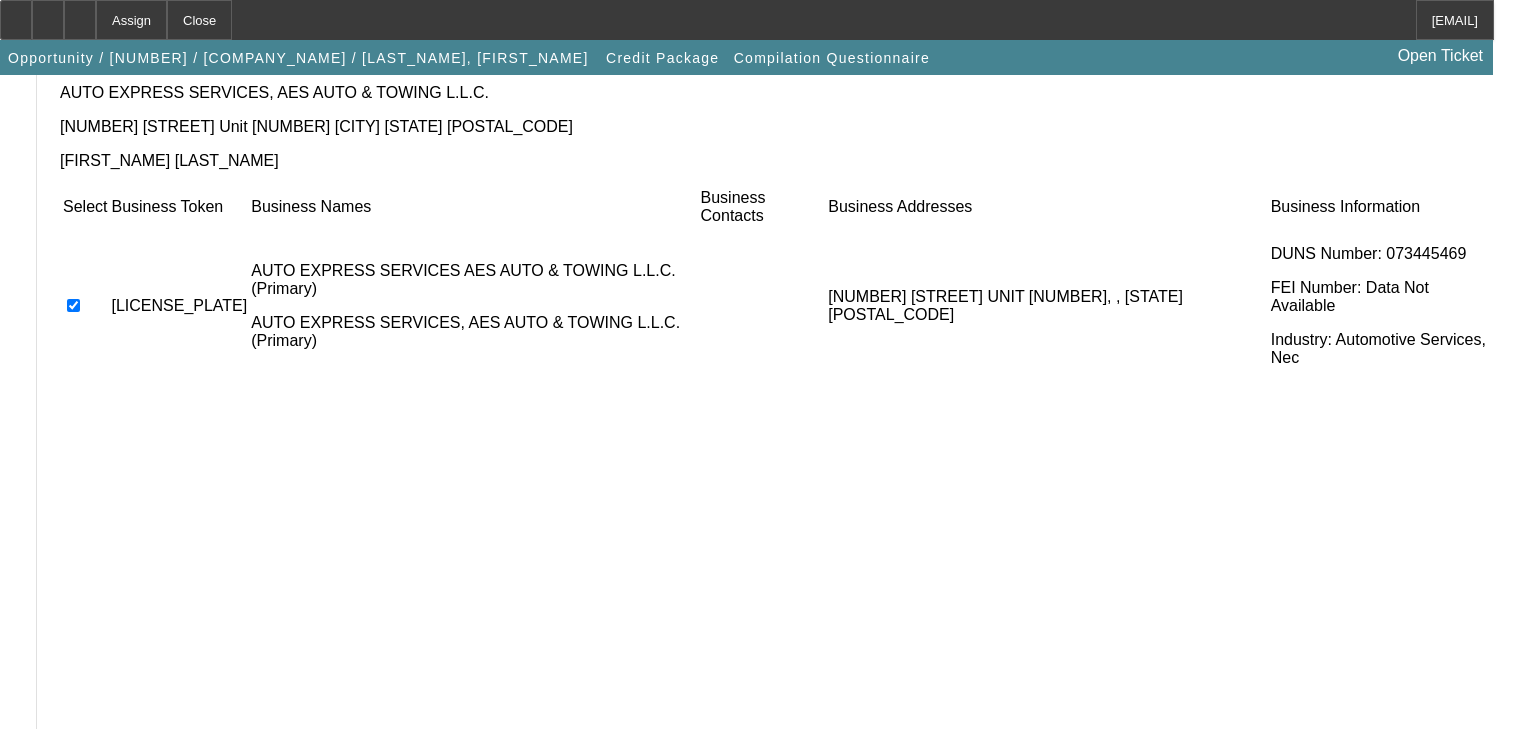 drag, startPoint x: 1196, startPoint y: 618, endPoint x: 1118, endPoint y: 616, distance: 78.025635 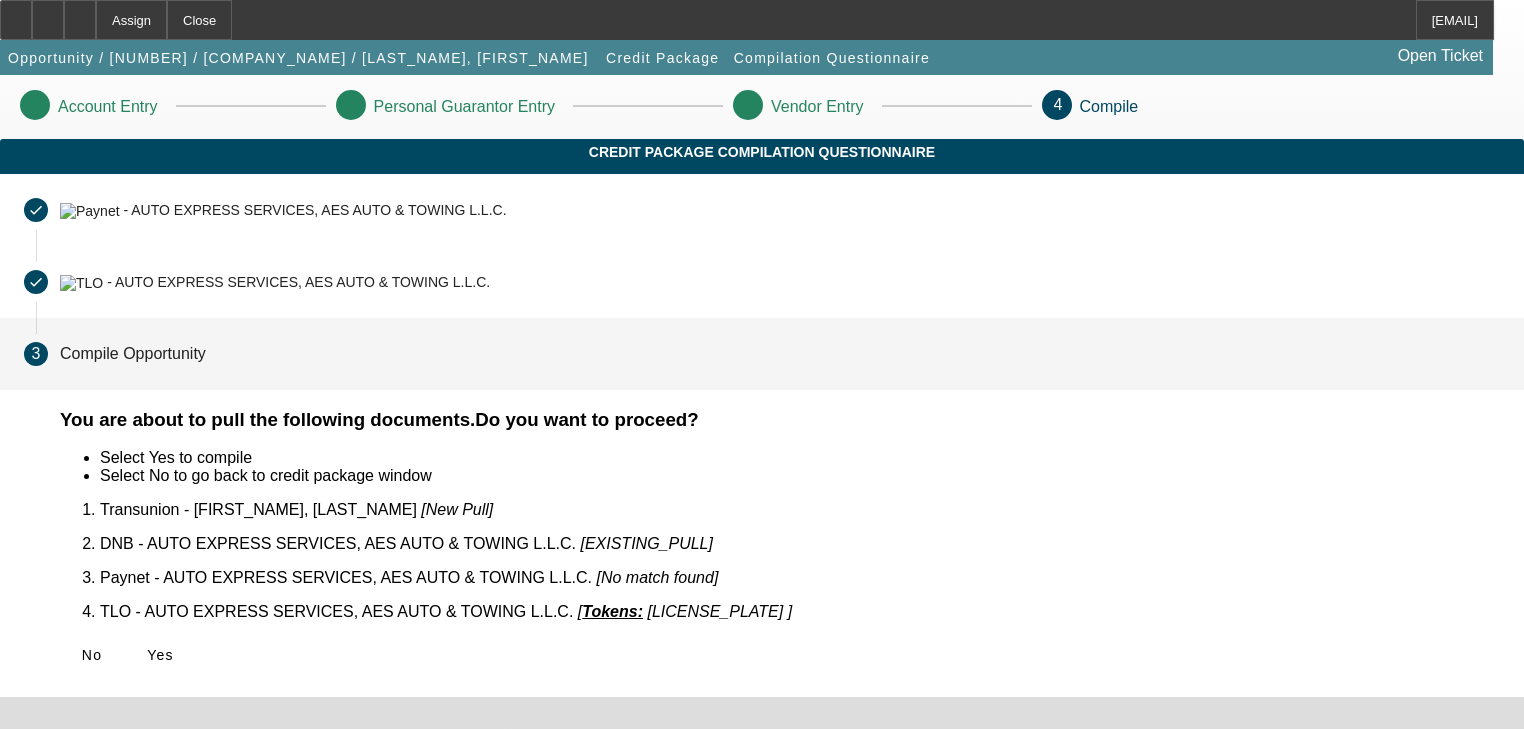 scroll, scrollTop: 0, scrollLeft: 0, axis: both 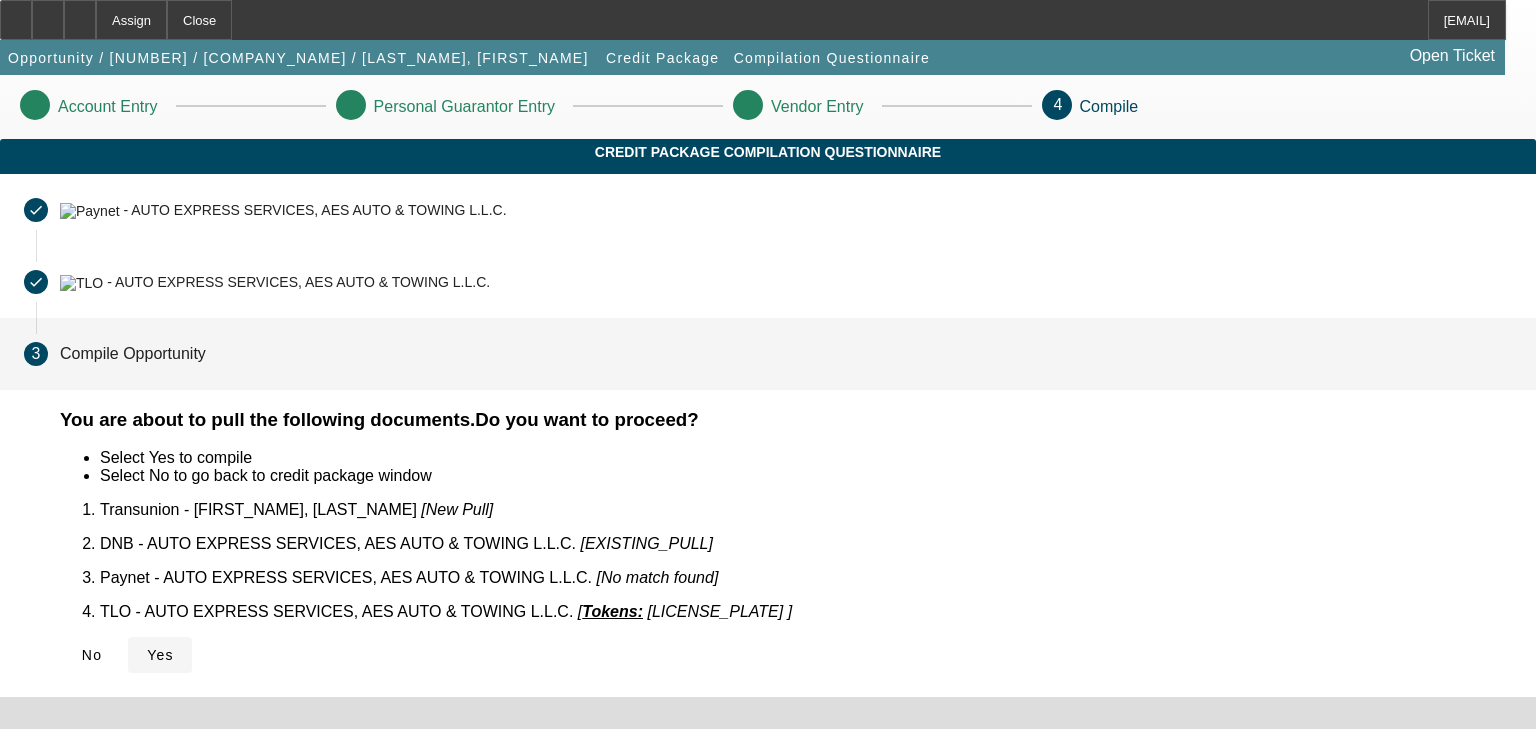 click on "Yes" at bounding box center (160, 655) 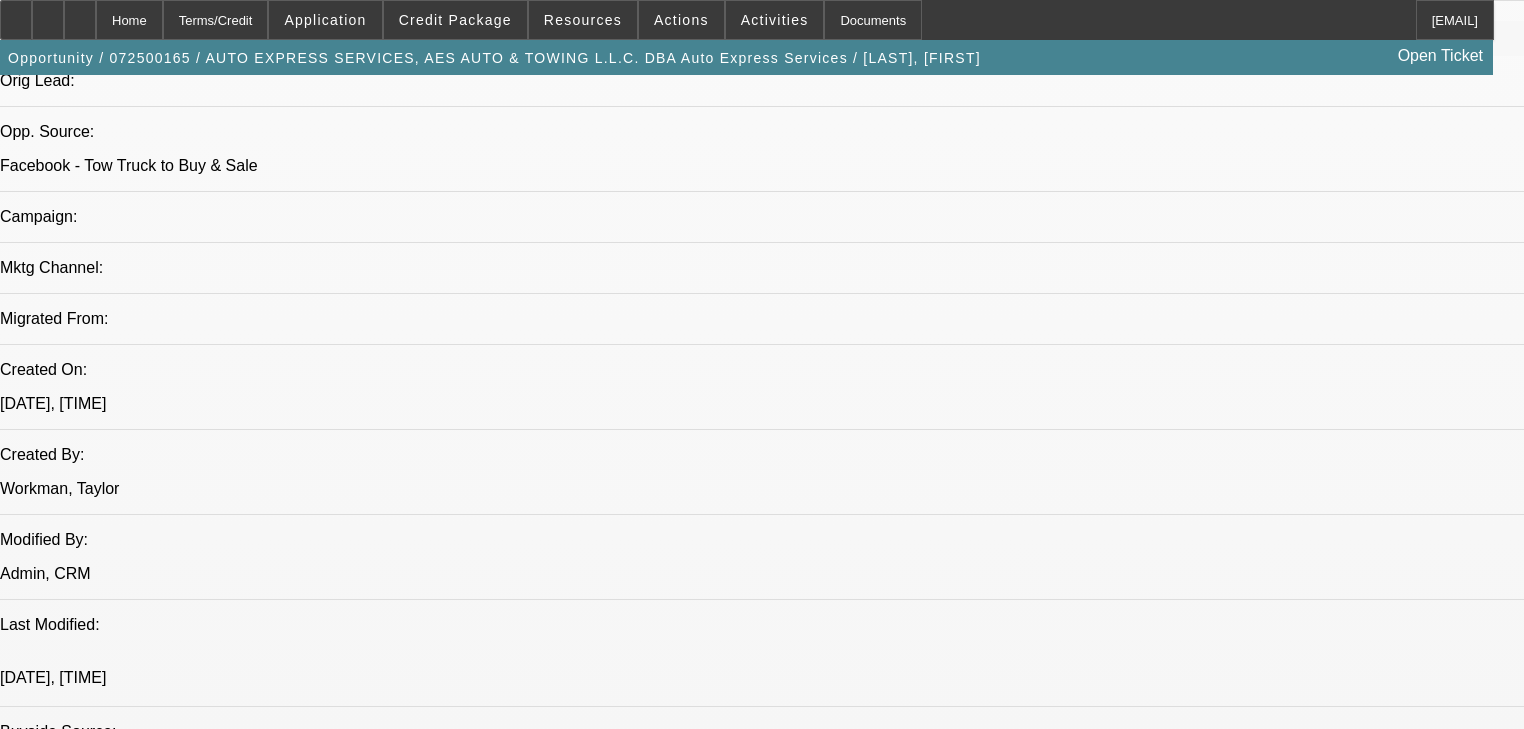 scroll, scrollTop: 824, scrollLeft: 0, axis: vertical 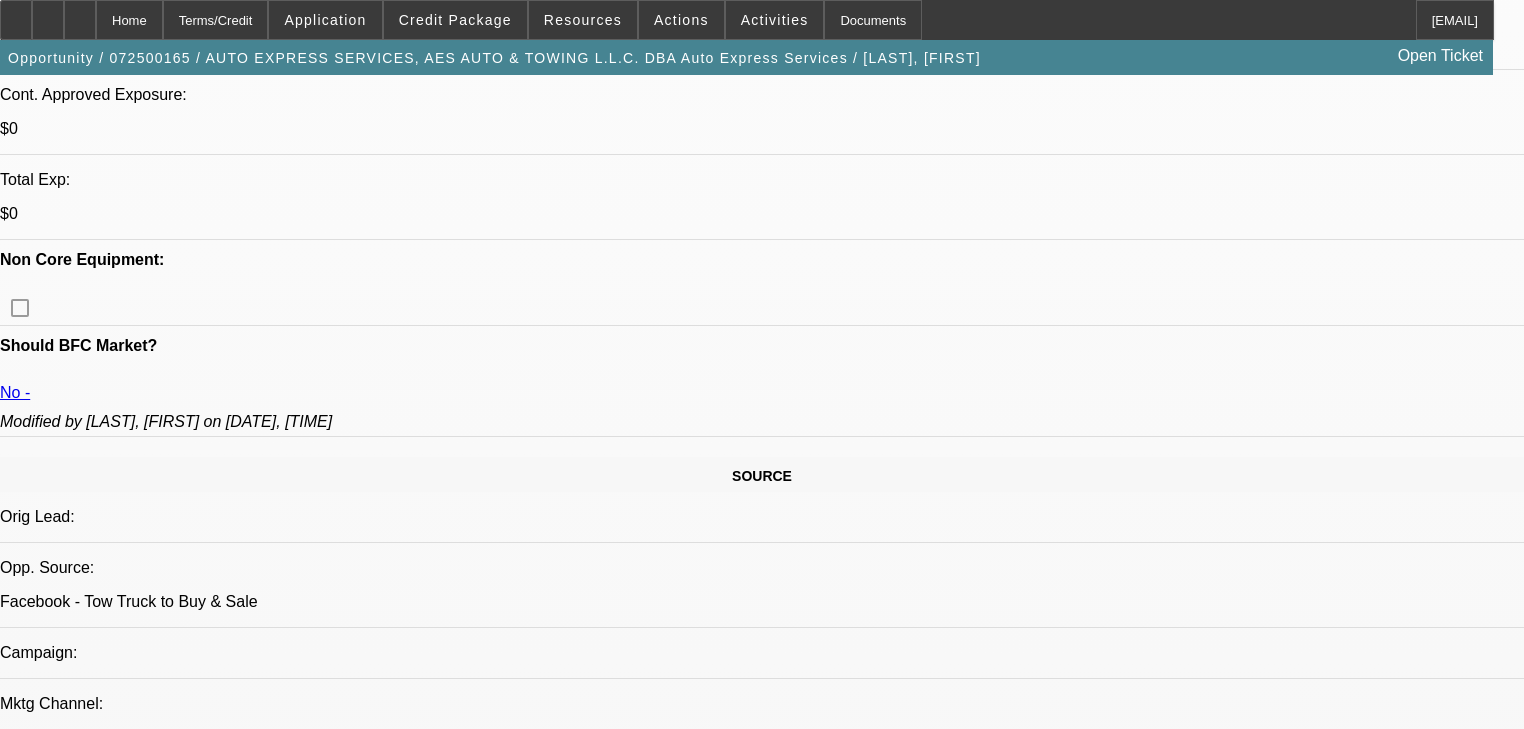 click on "541" at bounding box center [498, 2211] 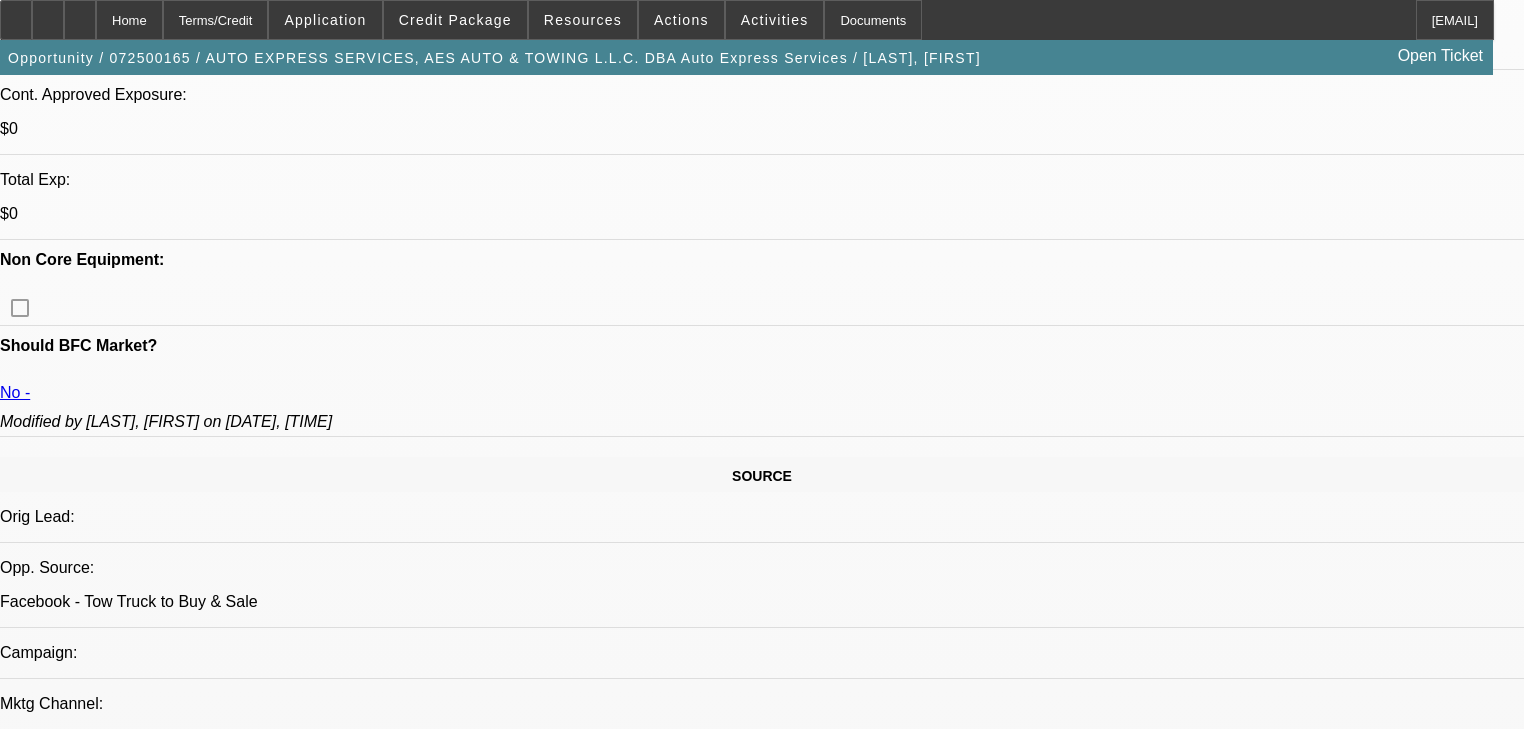 click on "Discussion Board" at bounding box center (20, 6584) 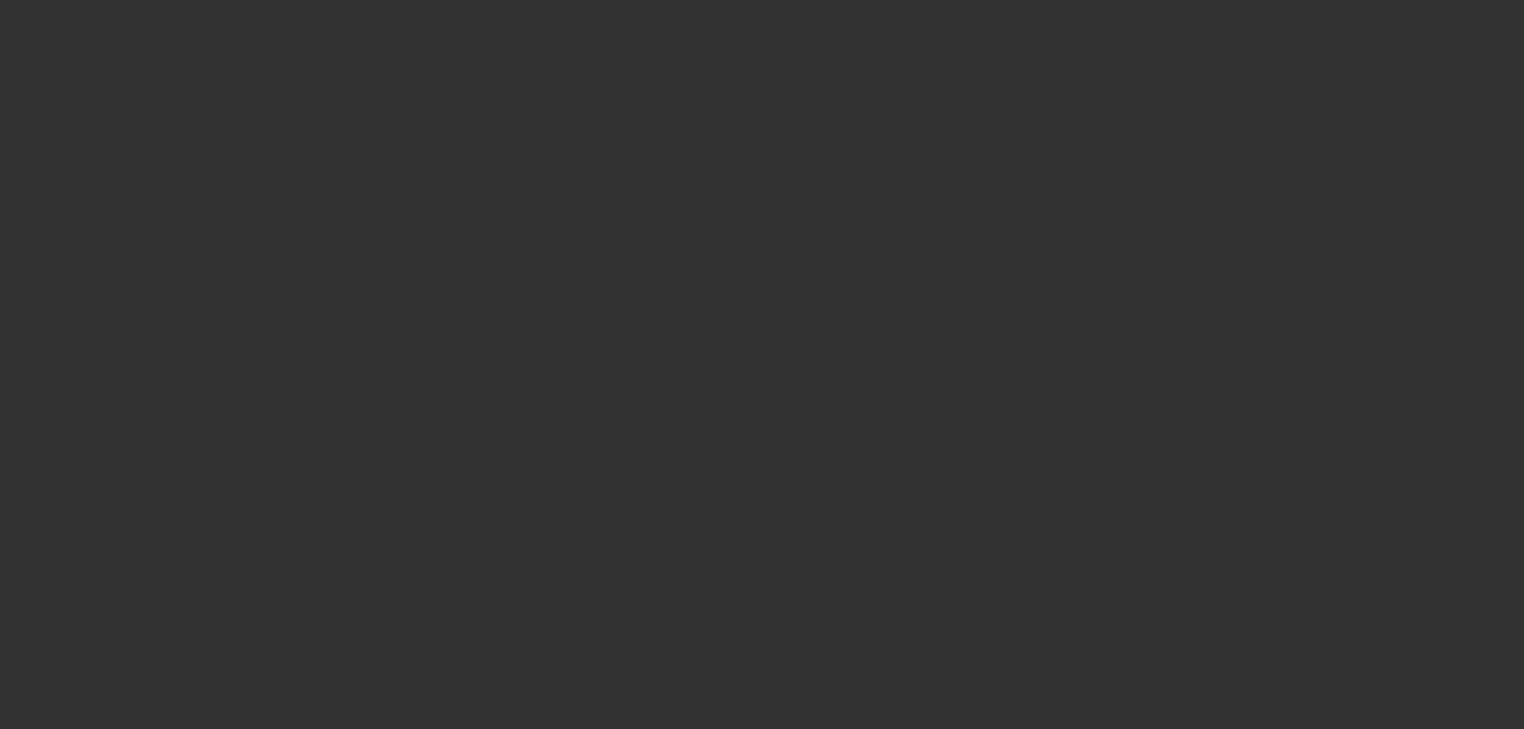scroll, scrollTop: 0, scrollLeft: 0, axis: both 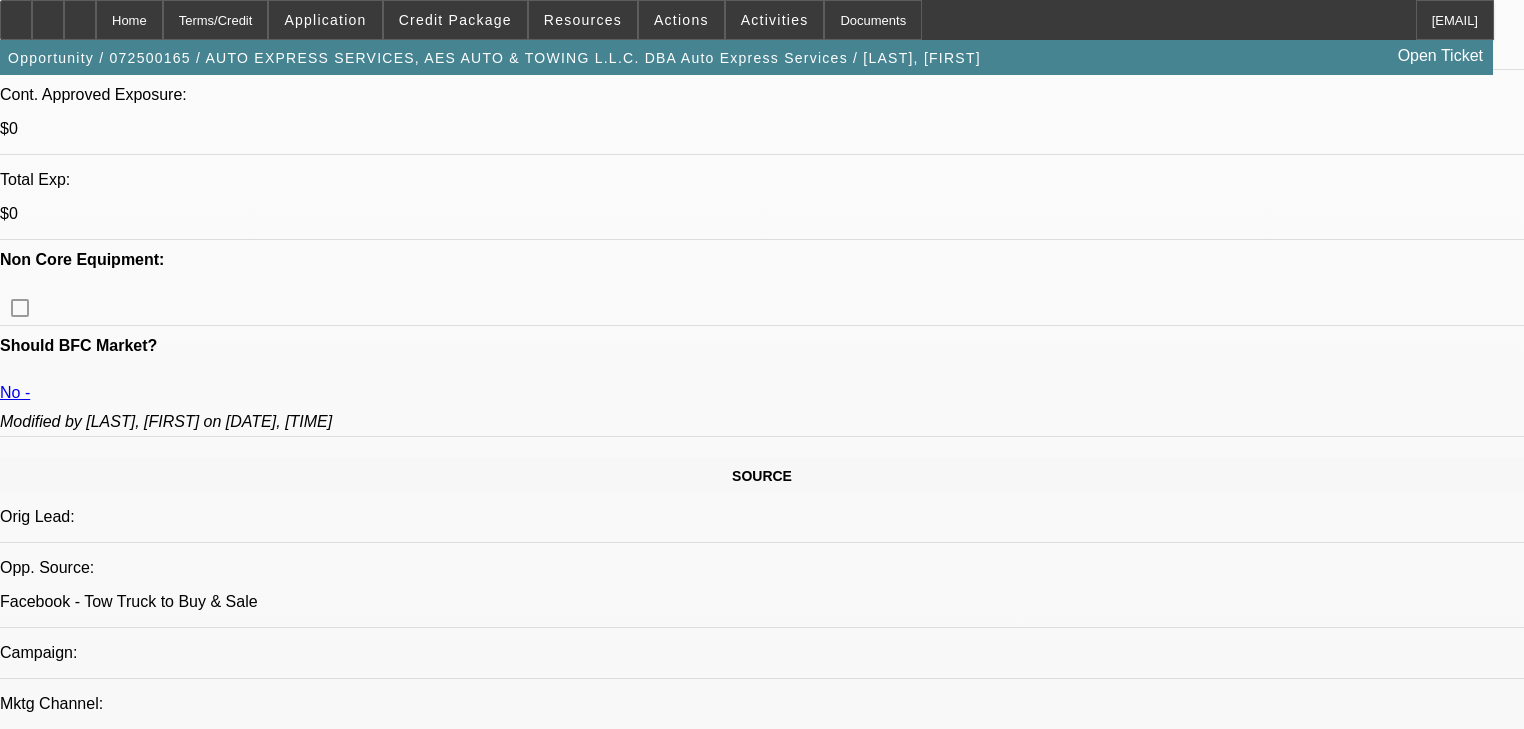 click on "[NUMBER] / [PRICE] / [PRODUCT] / [VENDOR_TYPE] / [COMPANY_NAME] / [FIRST_NAME], [LAST_NAME]" at bounding box center (471, 2636) 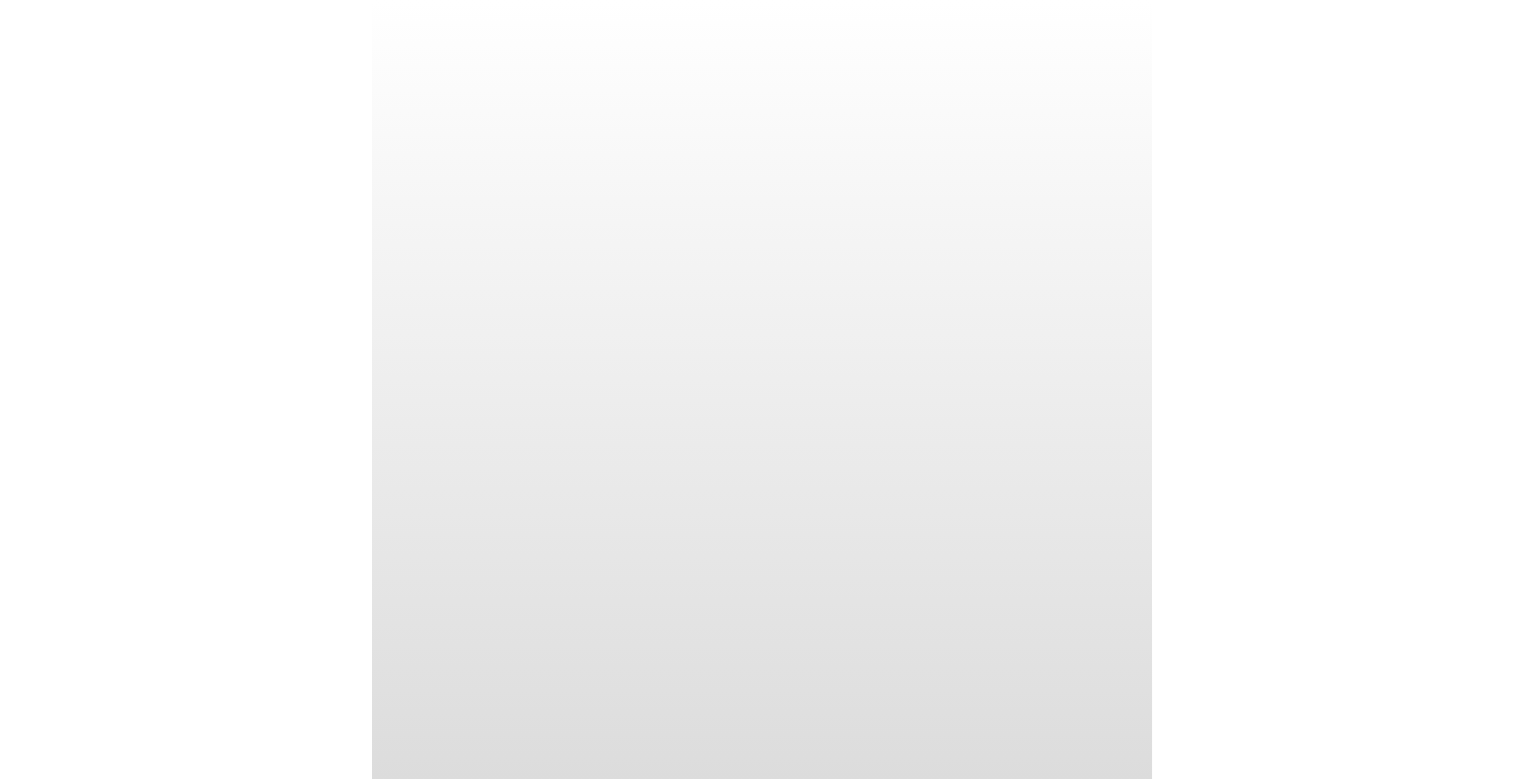 scroll, scrollTop: 0, scrollLeft: 0, axis: both 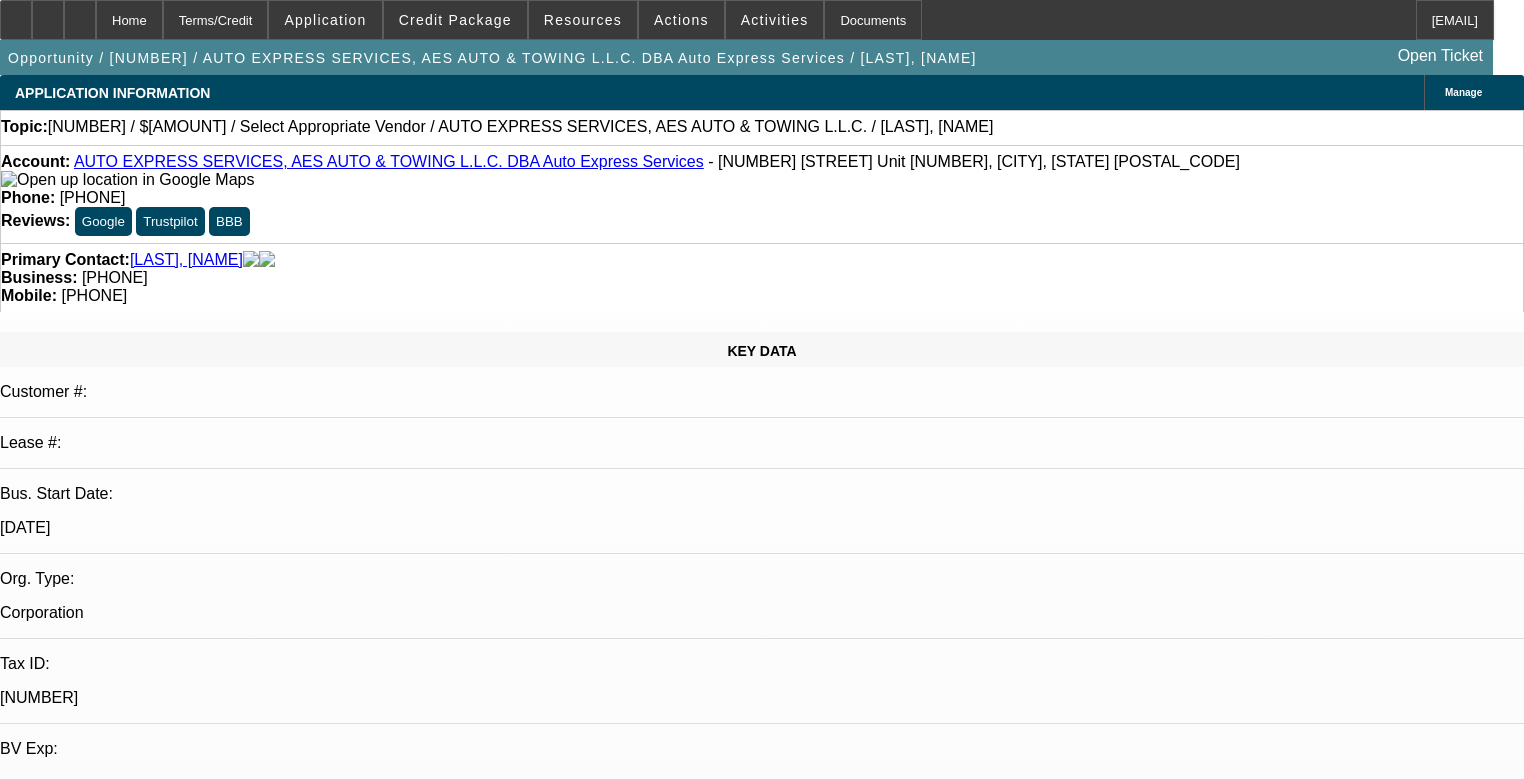 click on "[LAST], [NAME] - [DATE], [TIME]" at bounding box center (126, 7198) 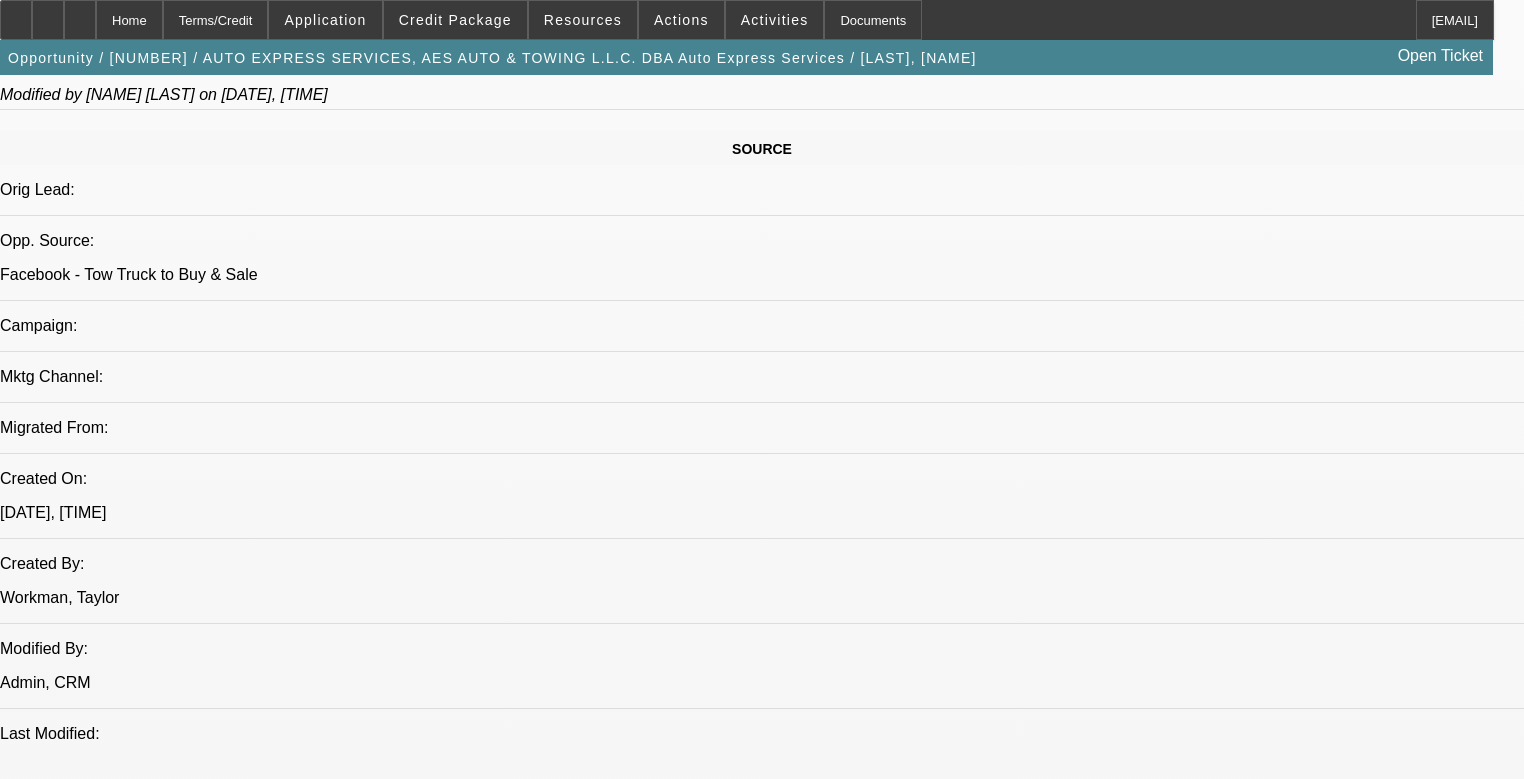 scroll, scrollTop: 1200, scrollLeft: 0, axis: vertical 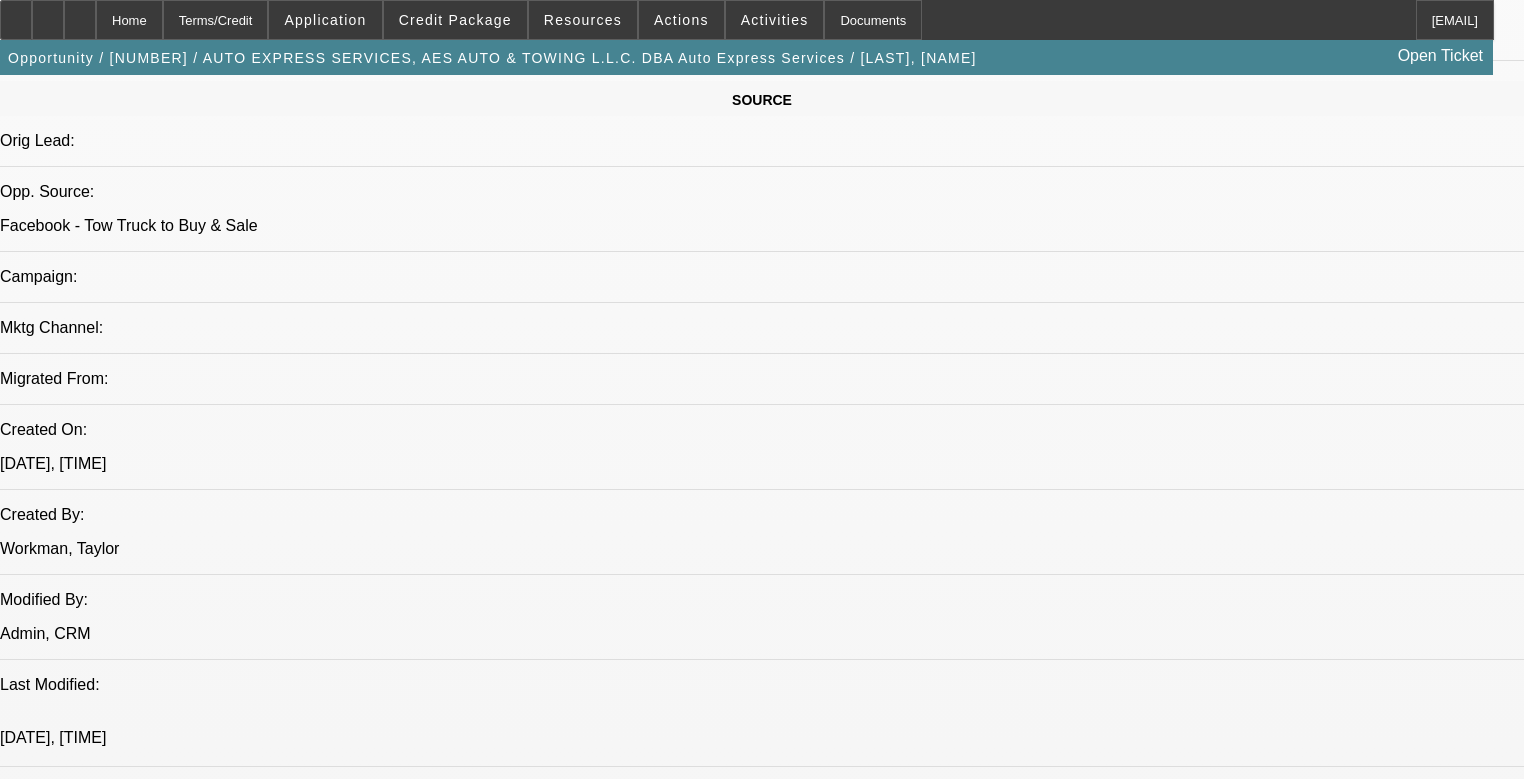click on "000000000 / $50,000.00 / Select Appropriate Vendor / AUTO EXPRESS SERVICES, AES AUTO & TOWING L.L.C. / [LAST], [NAME]" at bounding box center (474, 2243) 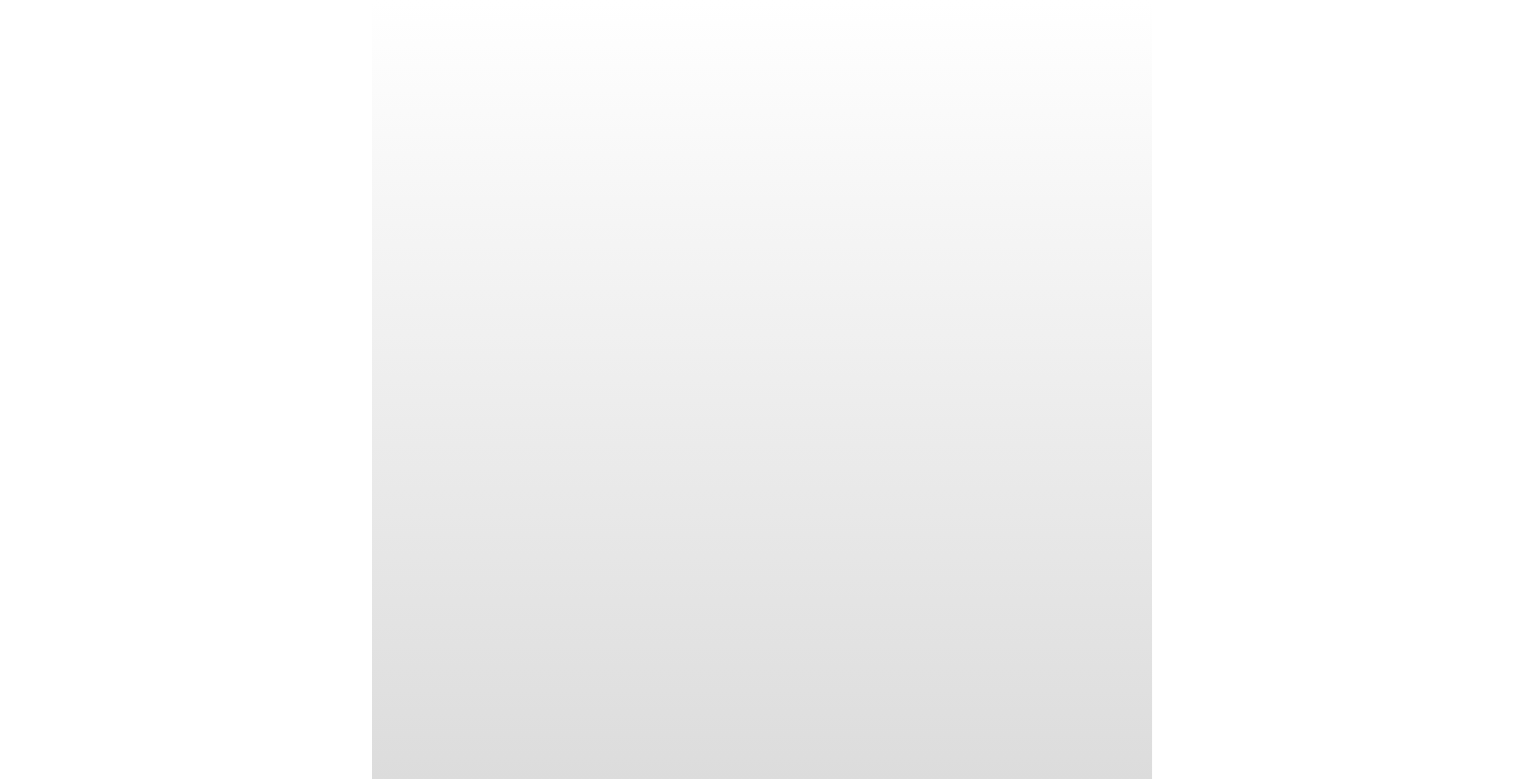 scroll, scrollTop: 0, scrollLeft: 0, axis: both 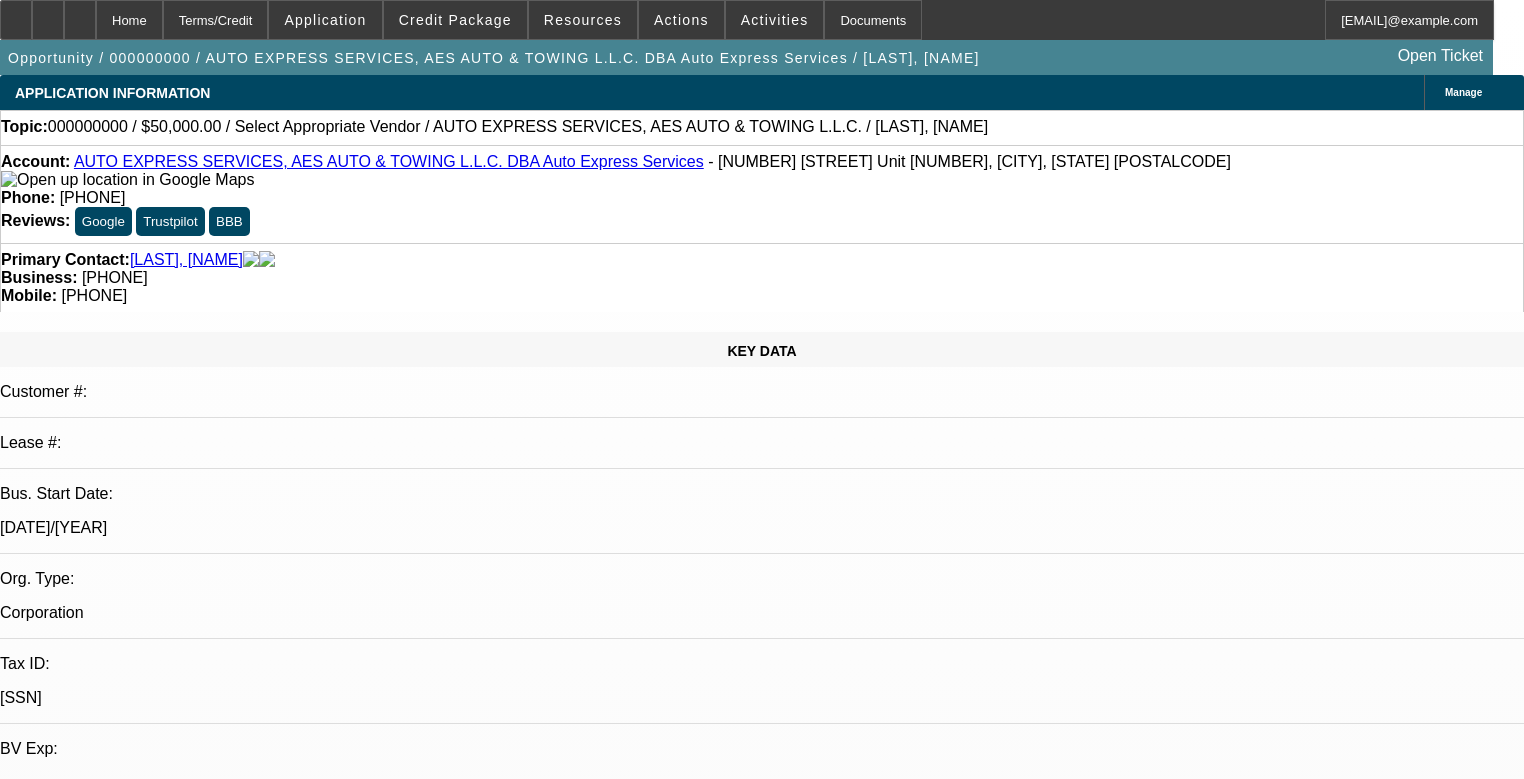 click on "[LAST], [NAME] - [DATE], [TIME]" at bounding box center (233, 7313) 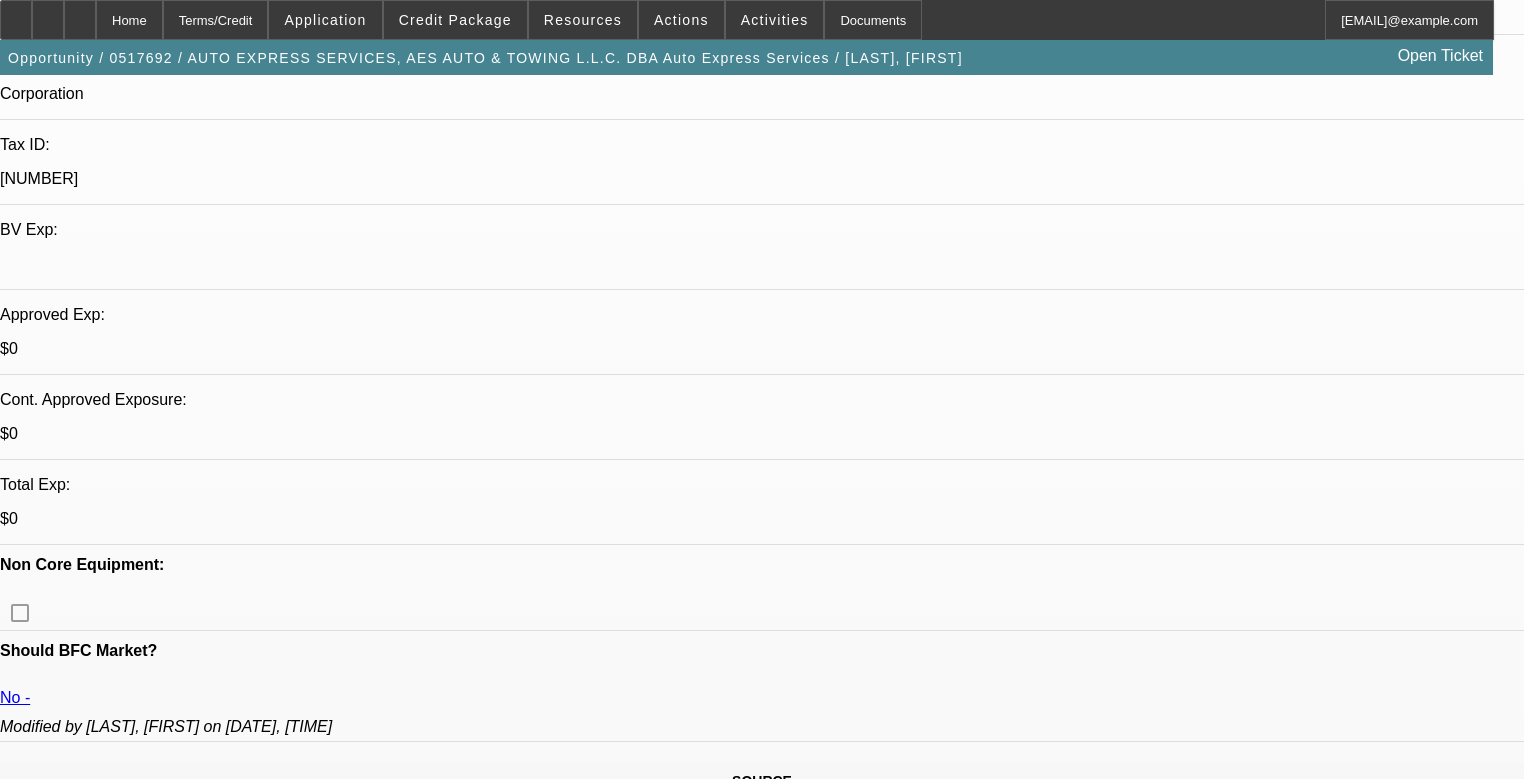 scroll, scrollTop: 480, scrollLeft: 0, axis: vertical 